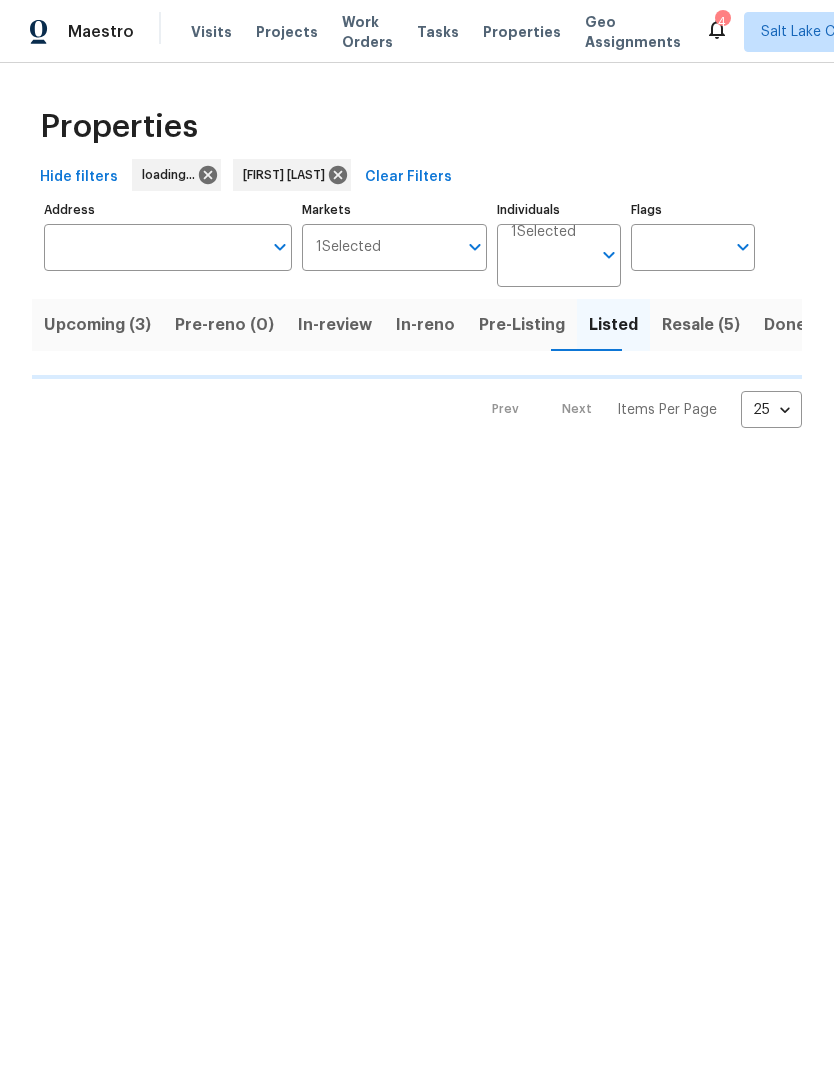 scroll, scrollTop: 0, scrollLeft: 0, axis: both 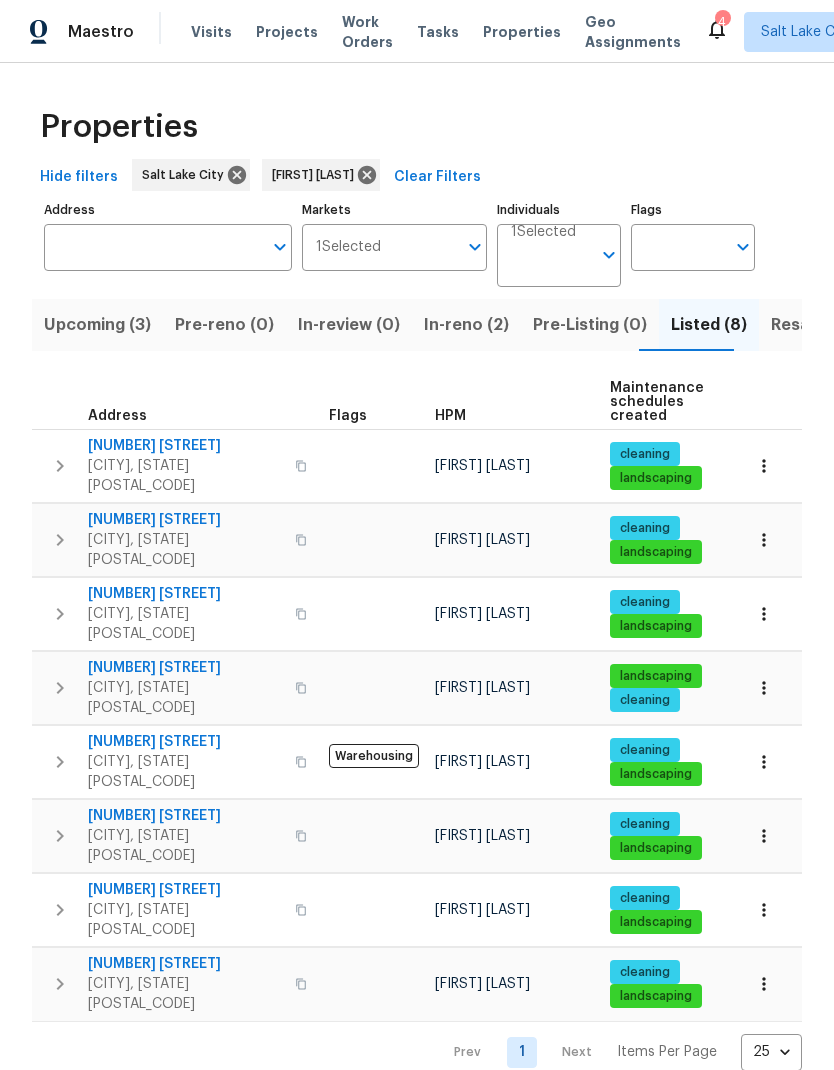 click on "[NUMBER] [STREET]" at bounding box center [185, 816] 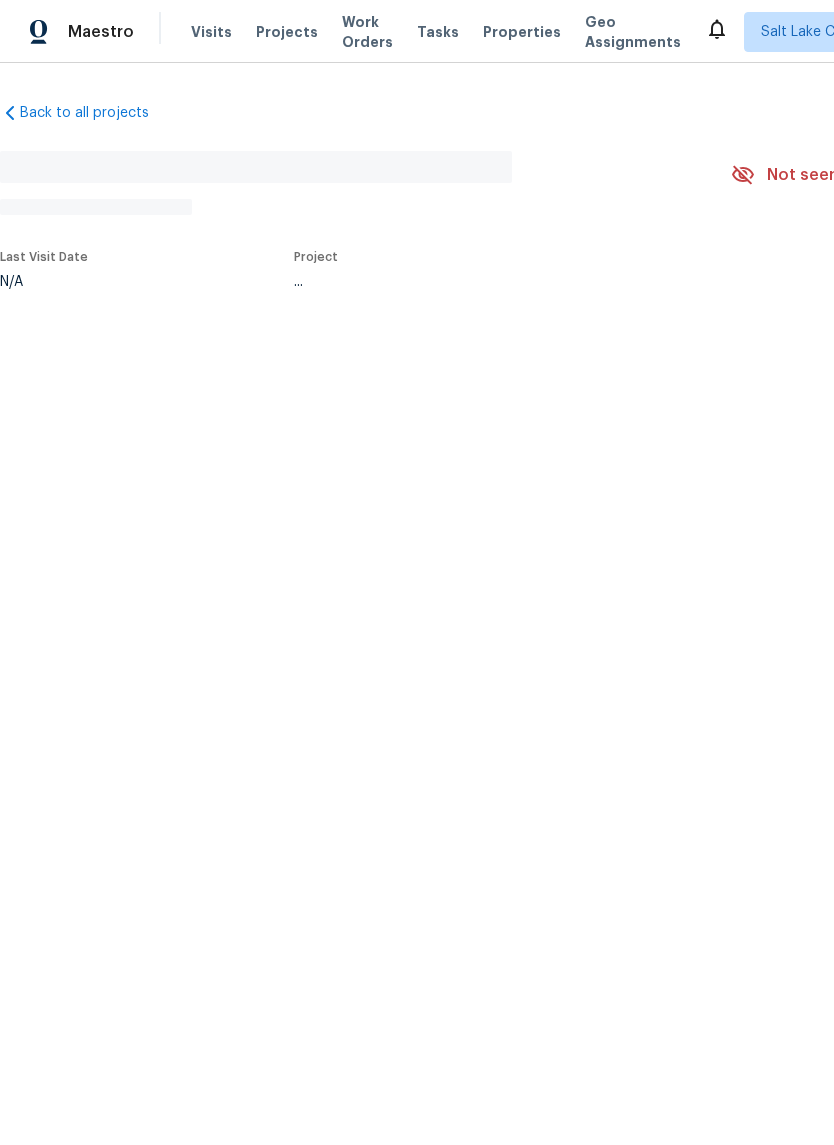 scroll, scrollTop: 0, scrollLeft: 0, axis: both 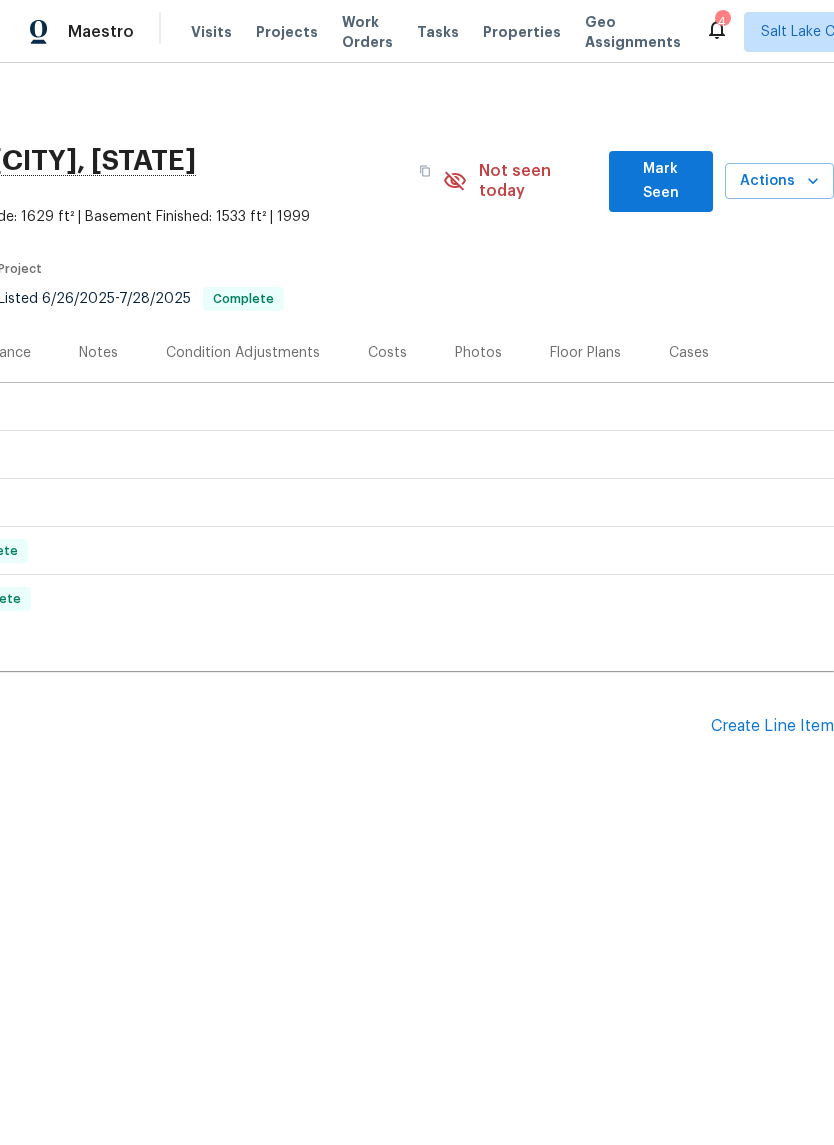 click on "Create Line Item" at bounding box center (772, 726) 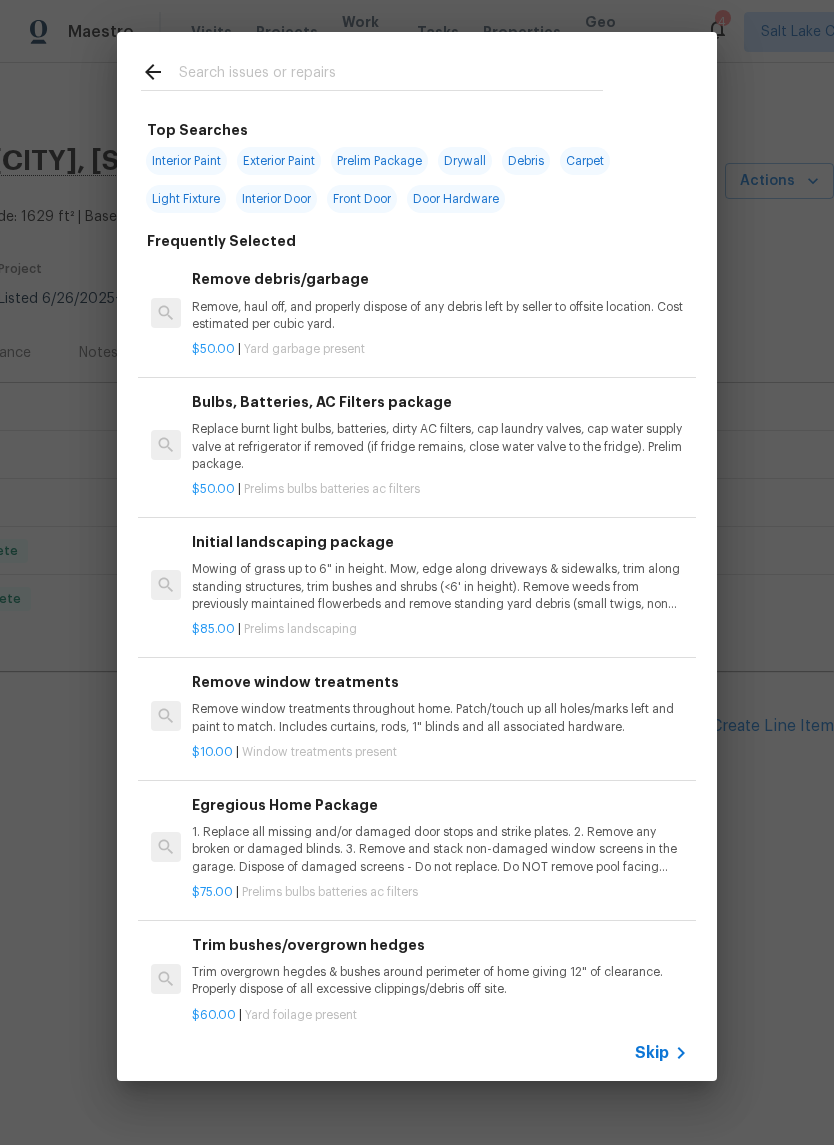 click at bounding box center [391, 75] 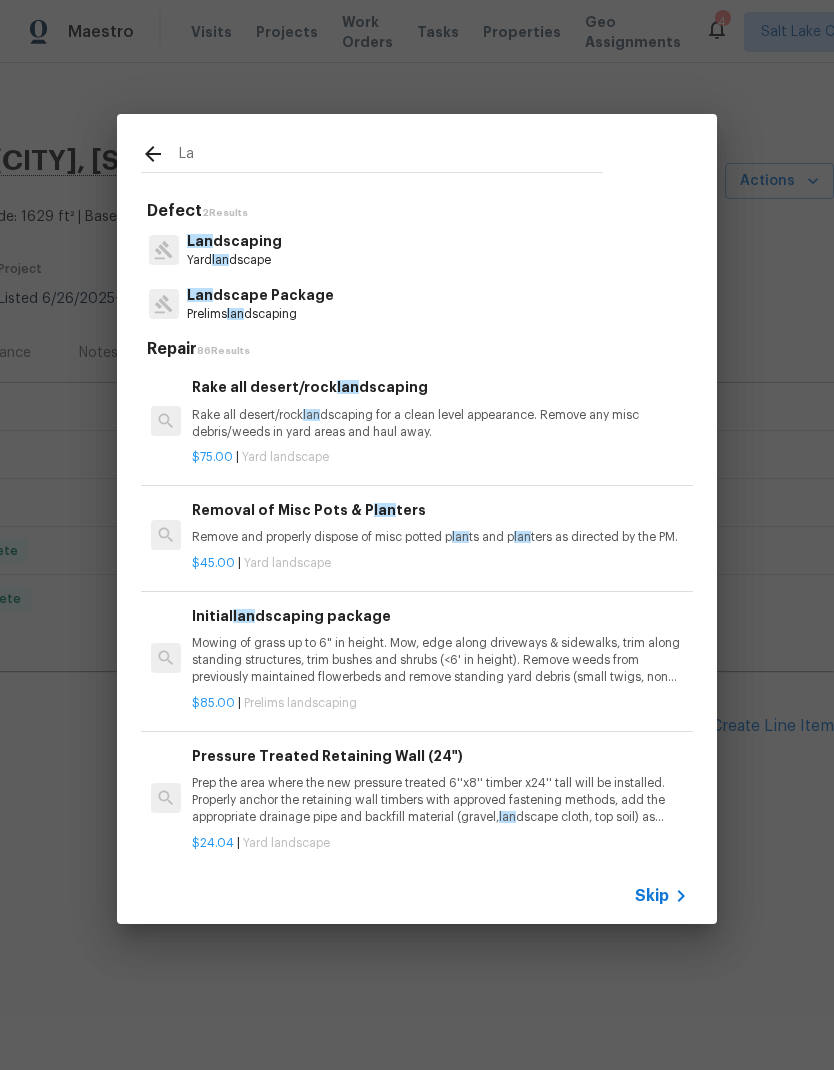 type on "L" 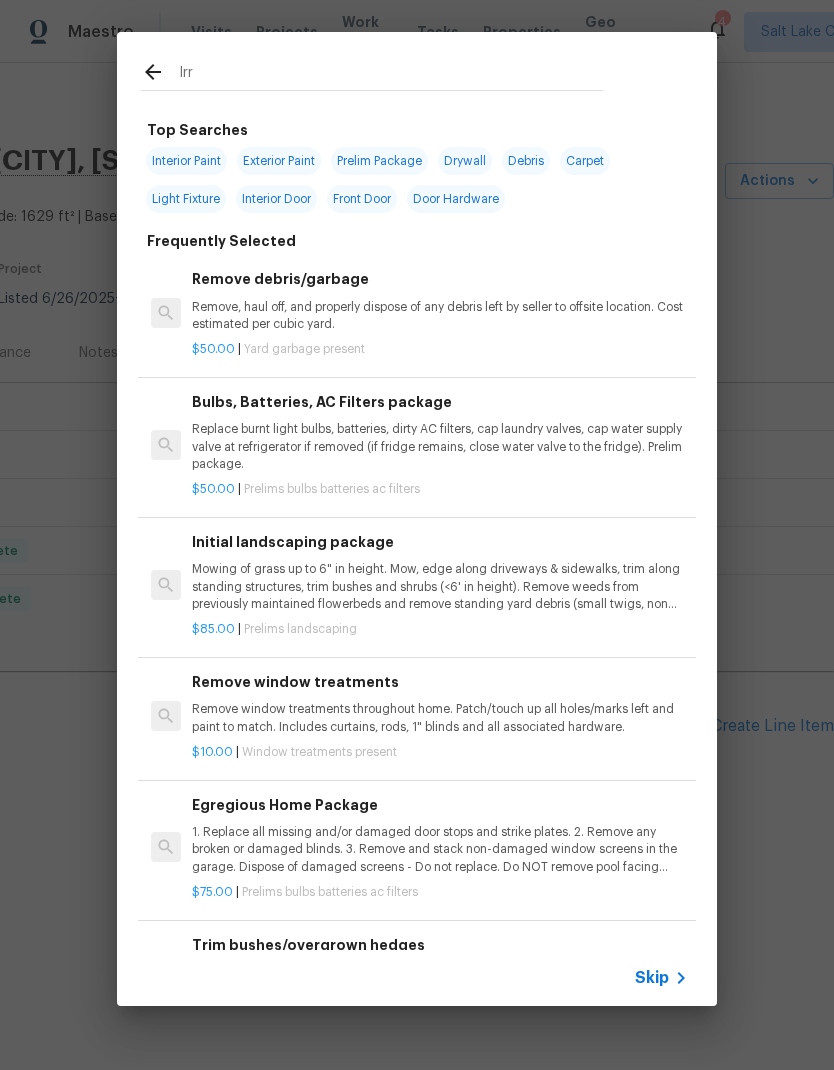 type on "Irri" 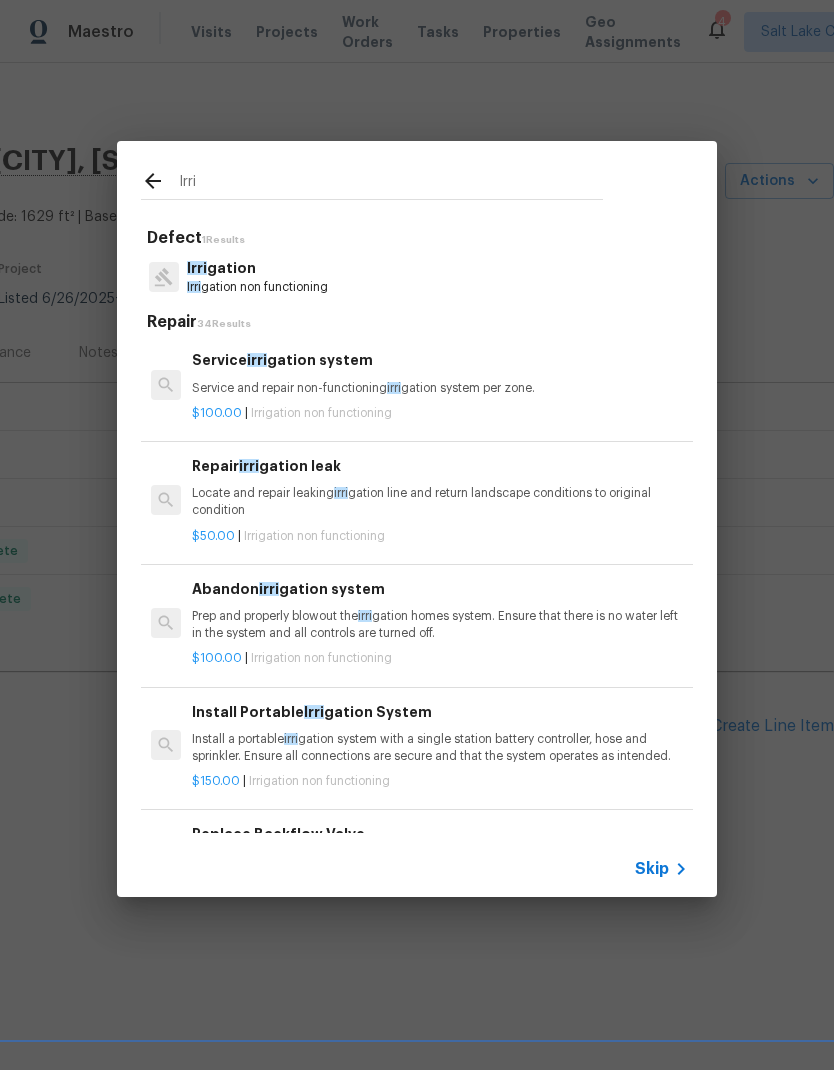 click on "Irri gation" at bounding box center [257, 268] 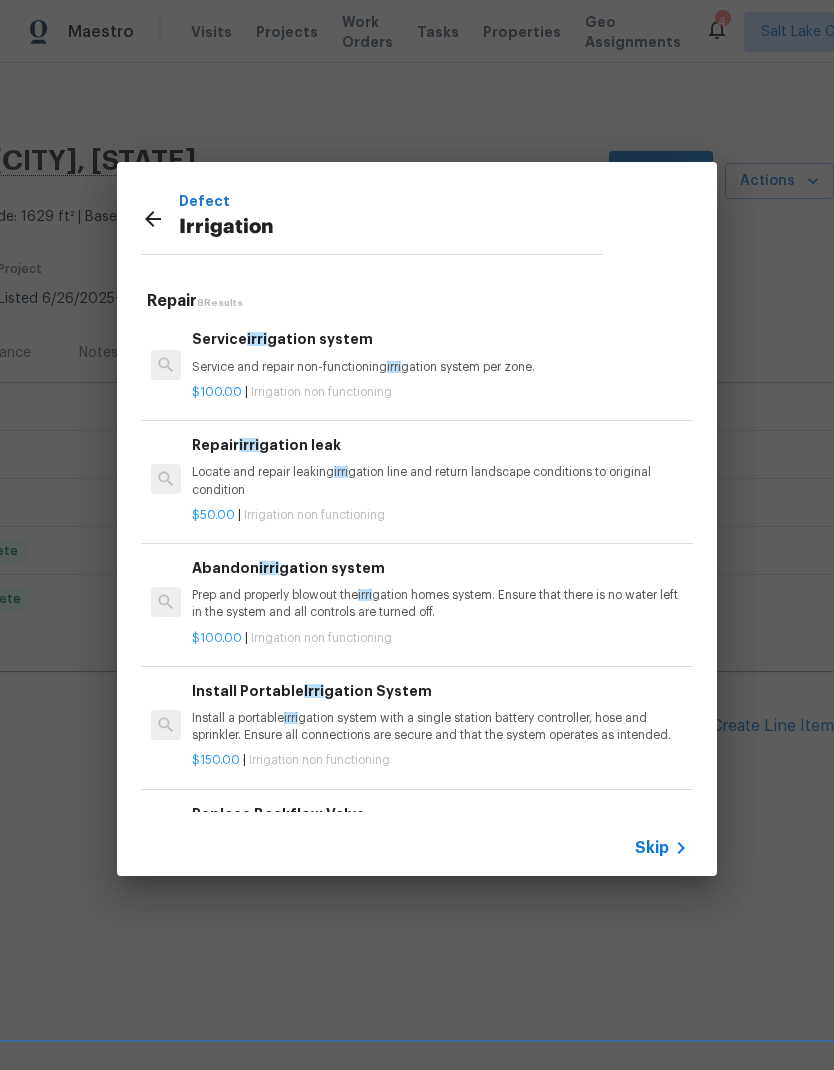 click on "irri" at bounding box center (394, 367) 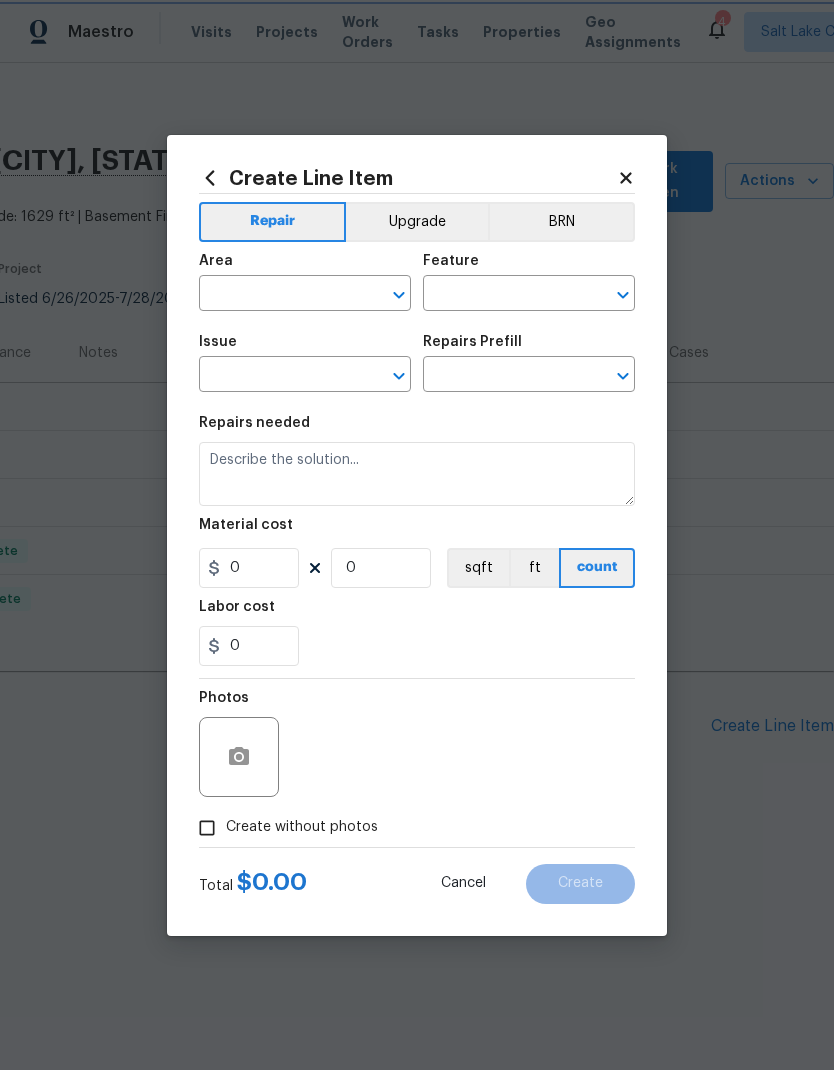 type on "Irrigation" 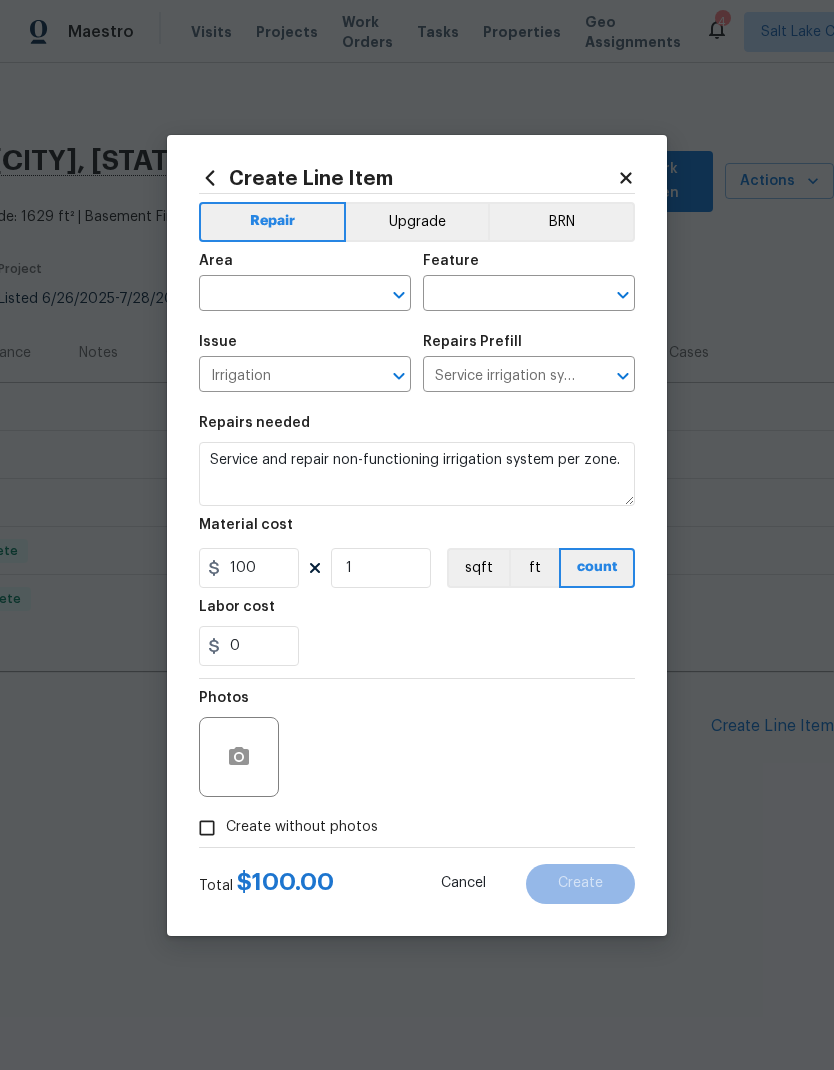 click at bounding box center [277, 295] 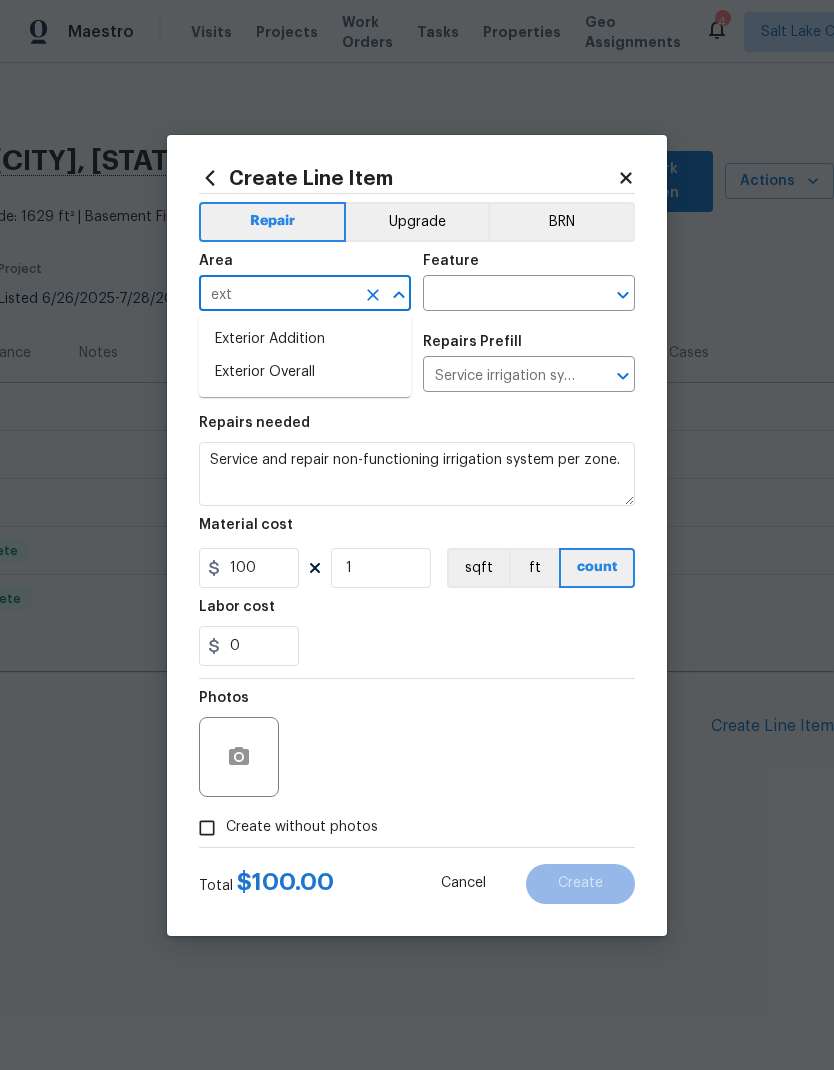 click on "Exterior Overall" at bounding box center (305, 372) 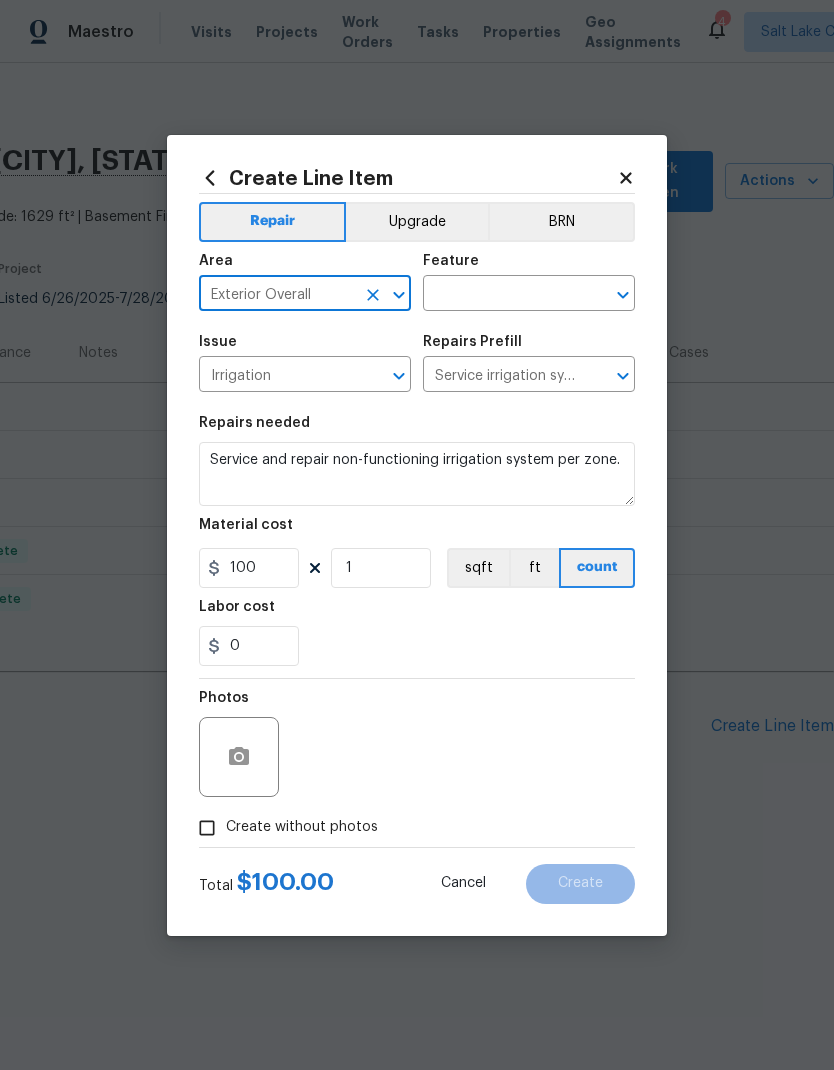 click at bounding box center [501, 295] 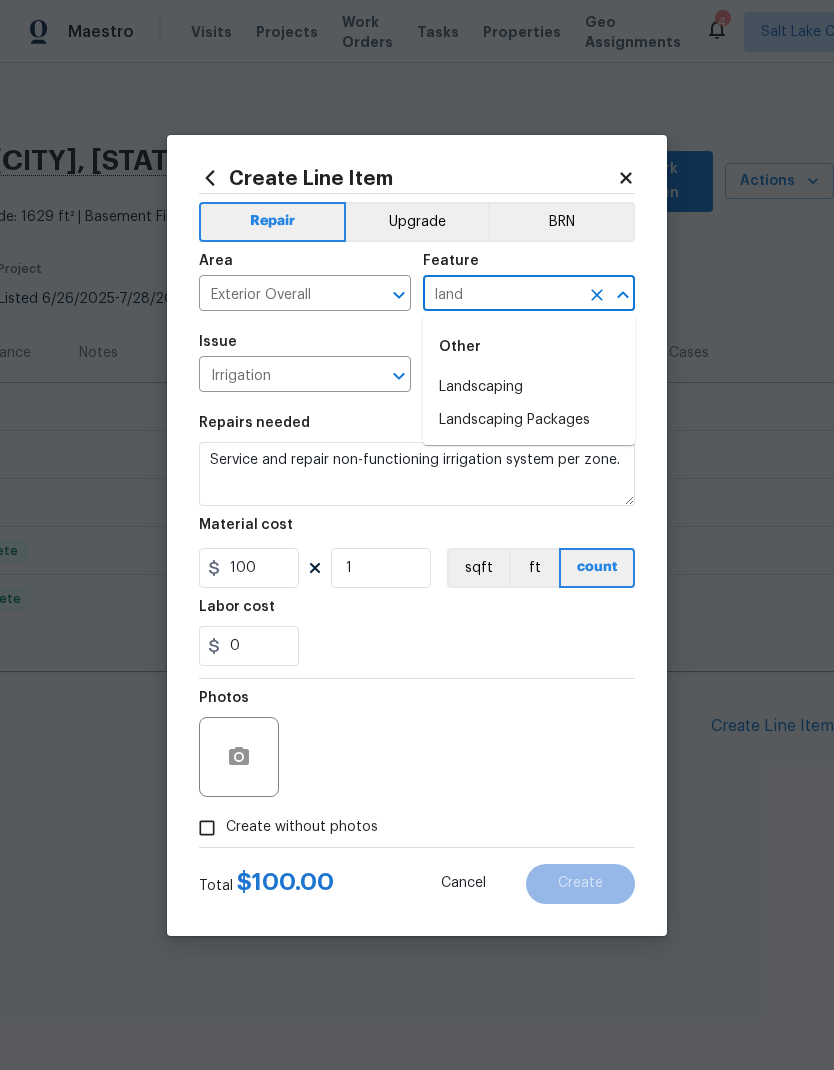 click on "Other" at bounding box center (529, 347) 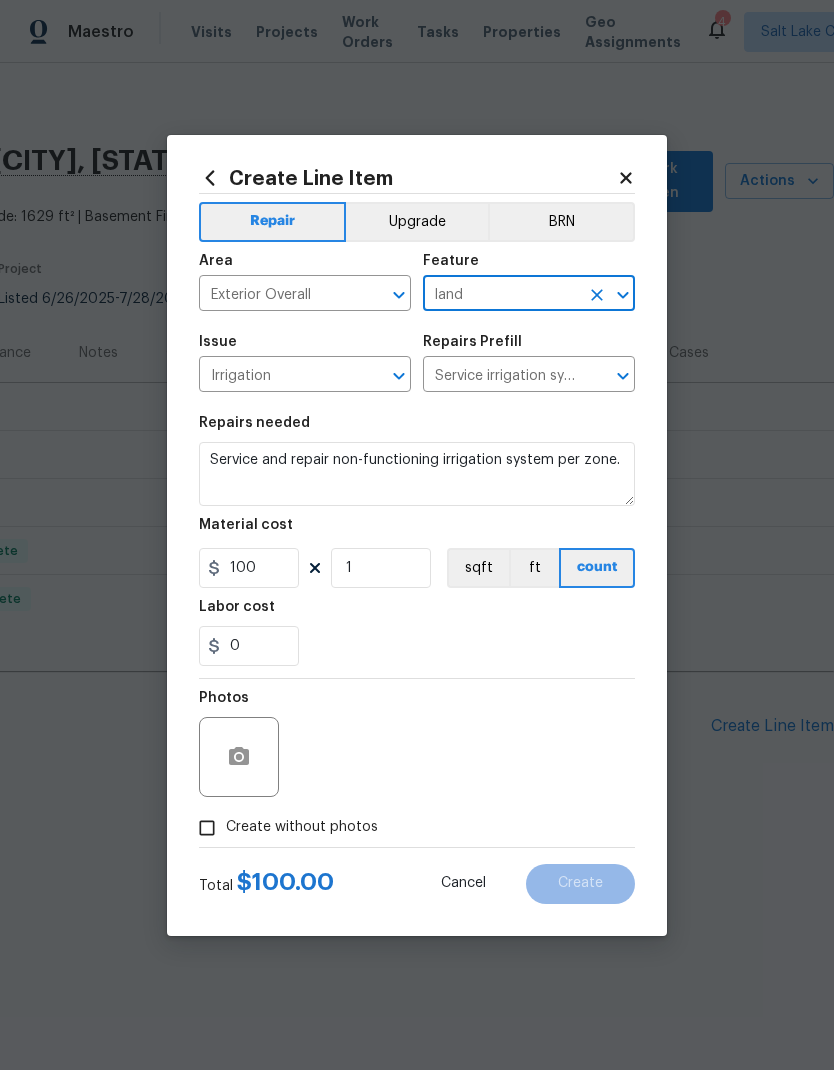 type on "Landscaping" 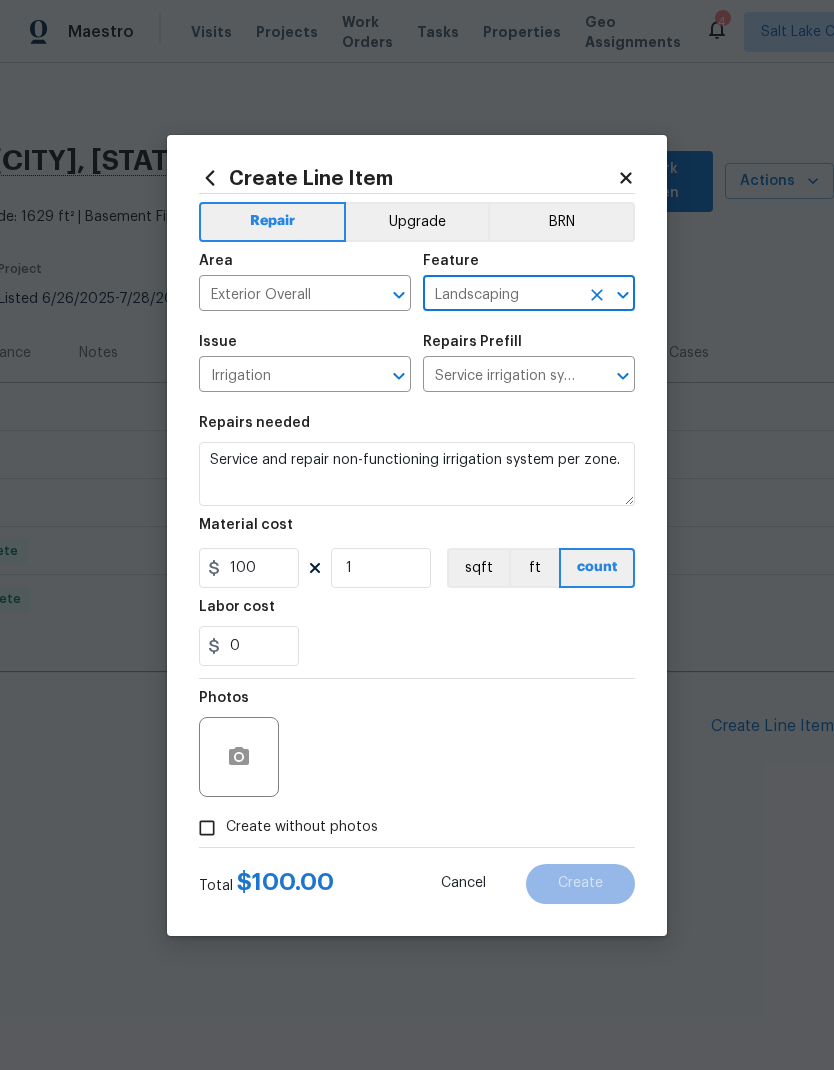 click on "Service and repair non-functioning irrigation system per zone." at bounding box center (417, 474) 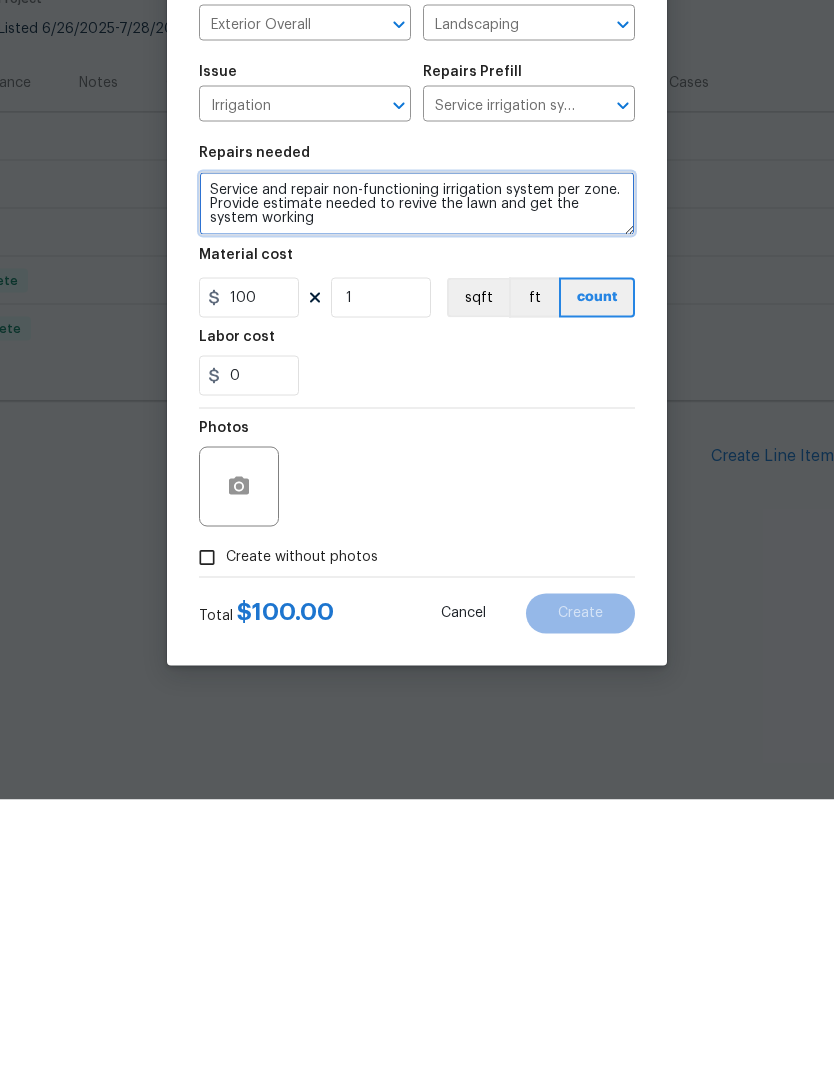type on "Service and repair non-functioning irrigation system per zone.
Provide estimate needed to revive the lawn and get the system working" 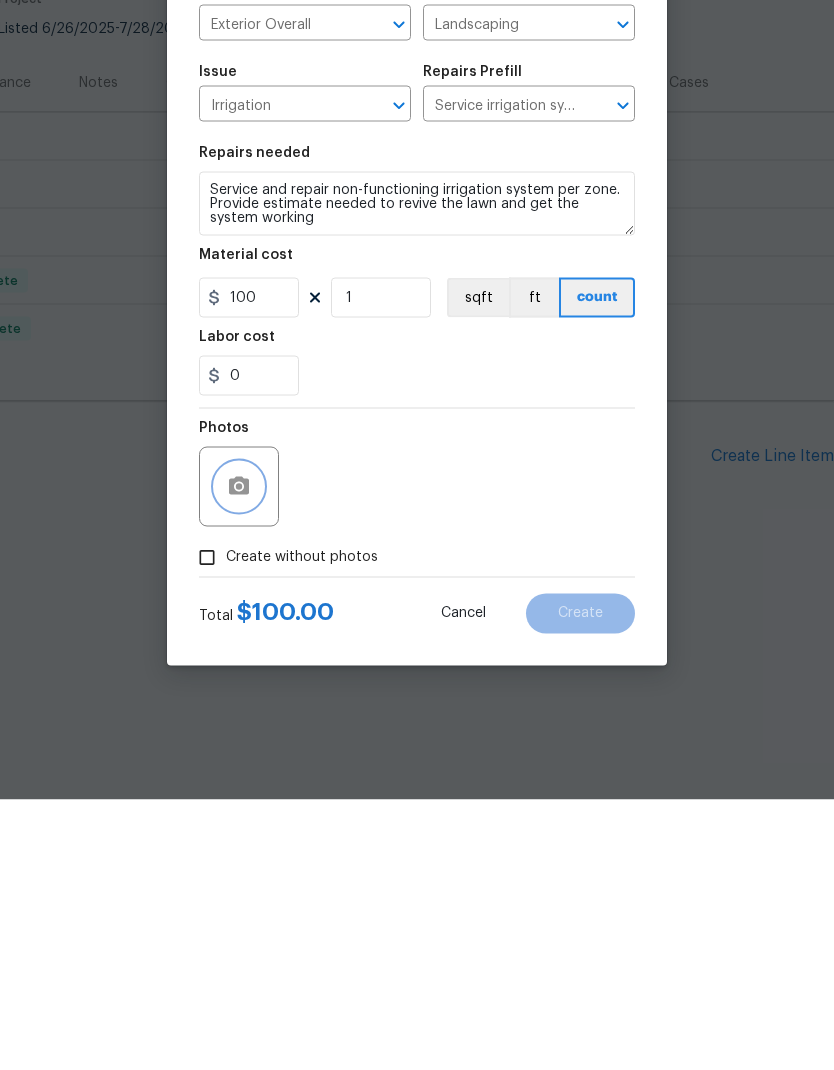 click at bounding box center [239, 757] 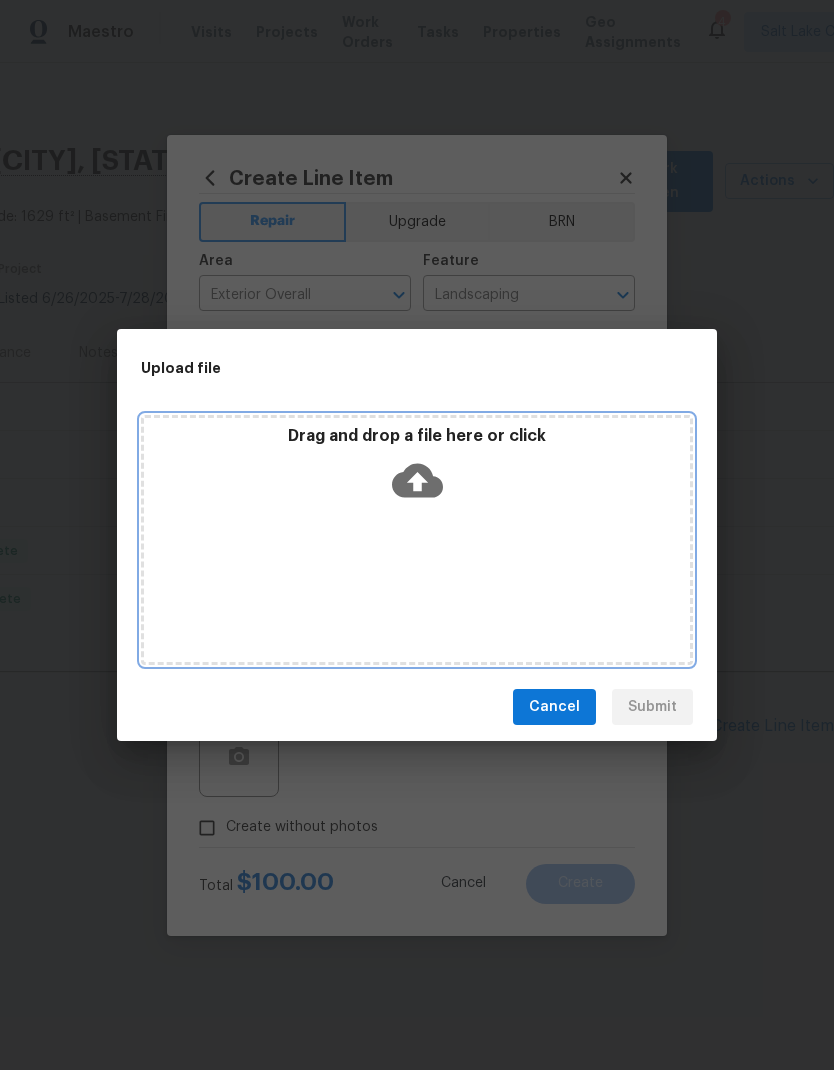 click on "Drag and drop a file here or click" at bounding box center [417, 540] 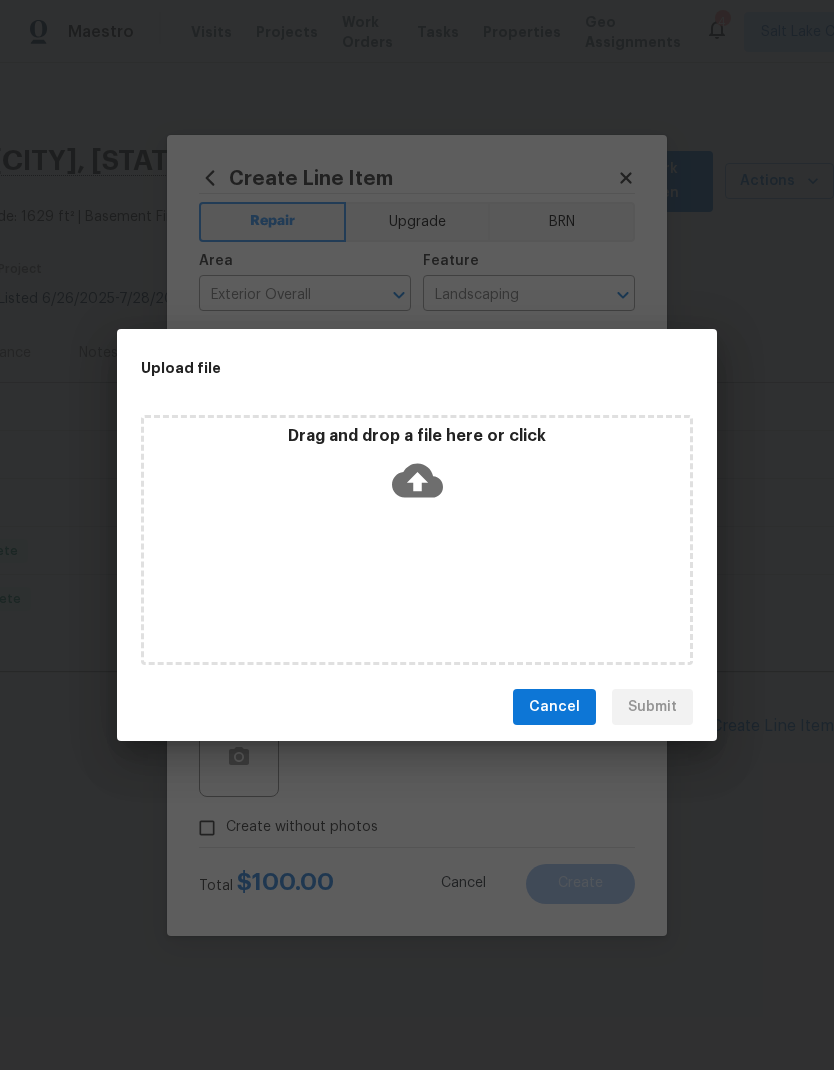 scroll, scrollTop: 0, scrollLeft: 0, axis: both 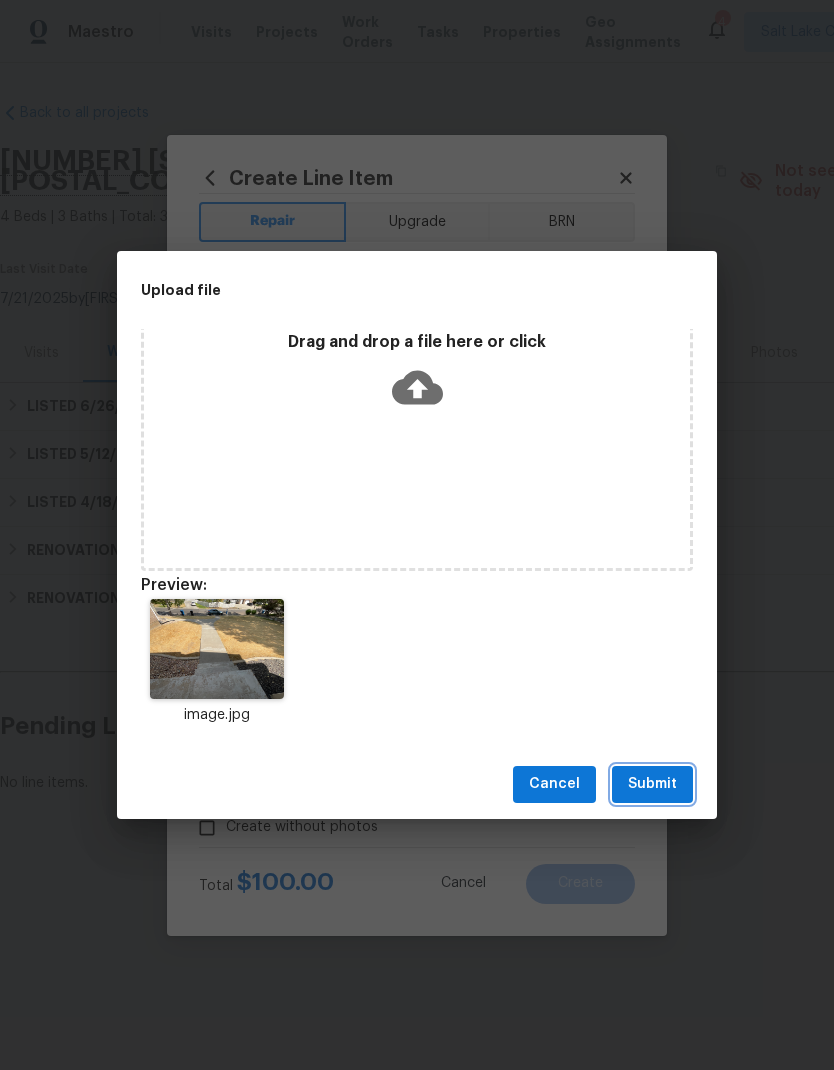 click on "Submit" at bounding box center (652, 784) 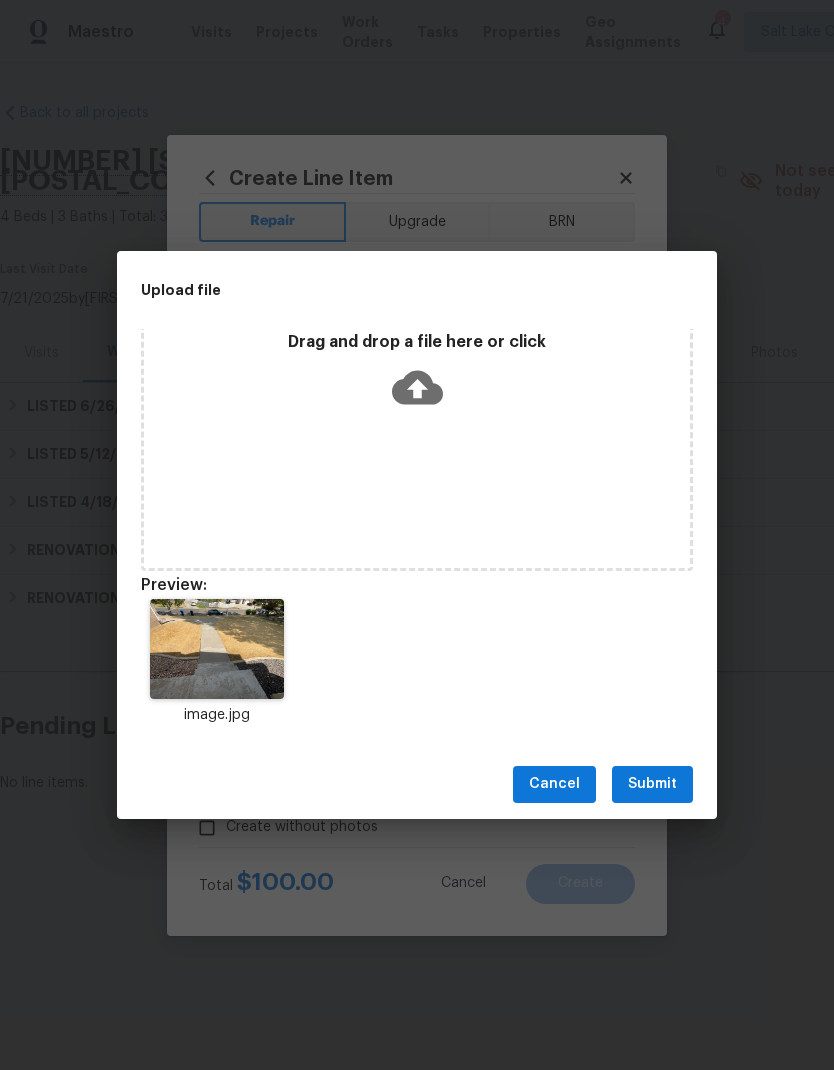scroll, scrollTop: 0, scrollLeft: 0, axis: both 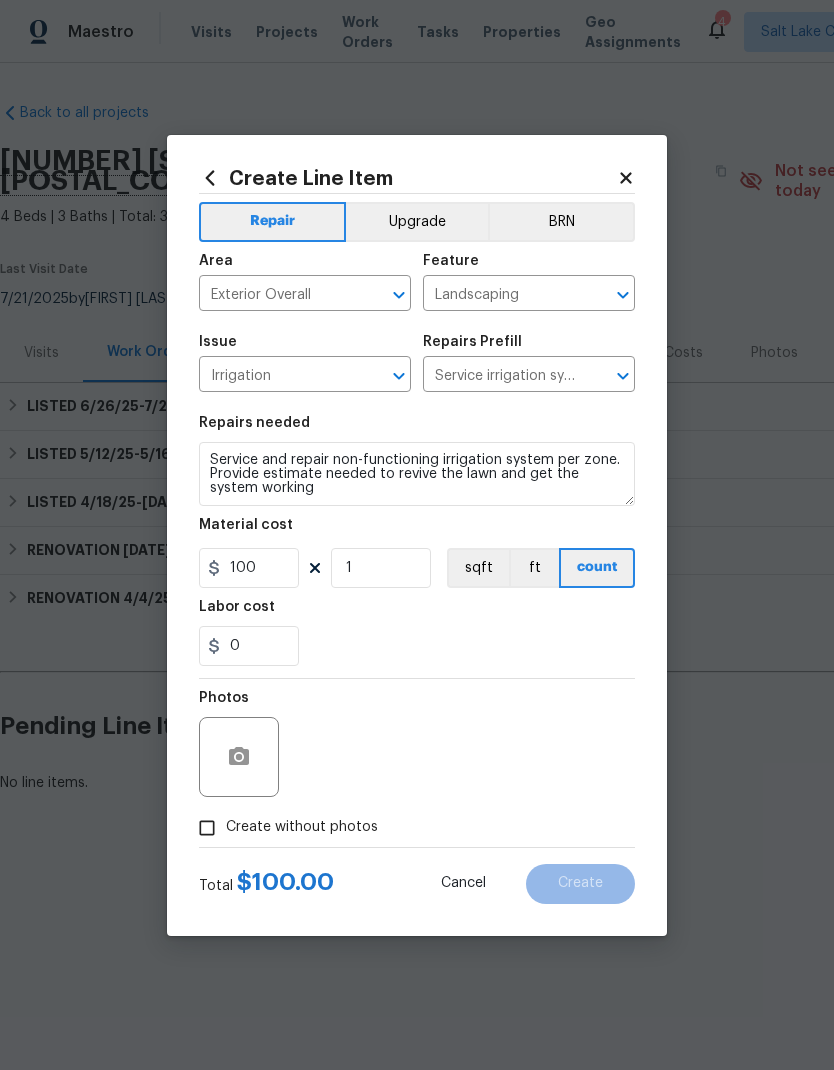 click on "Photos" at bounding box center [417, 744] 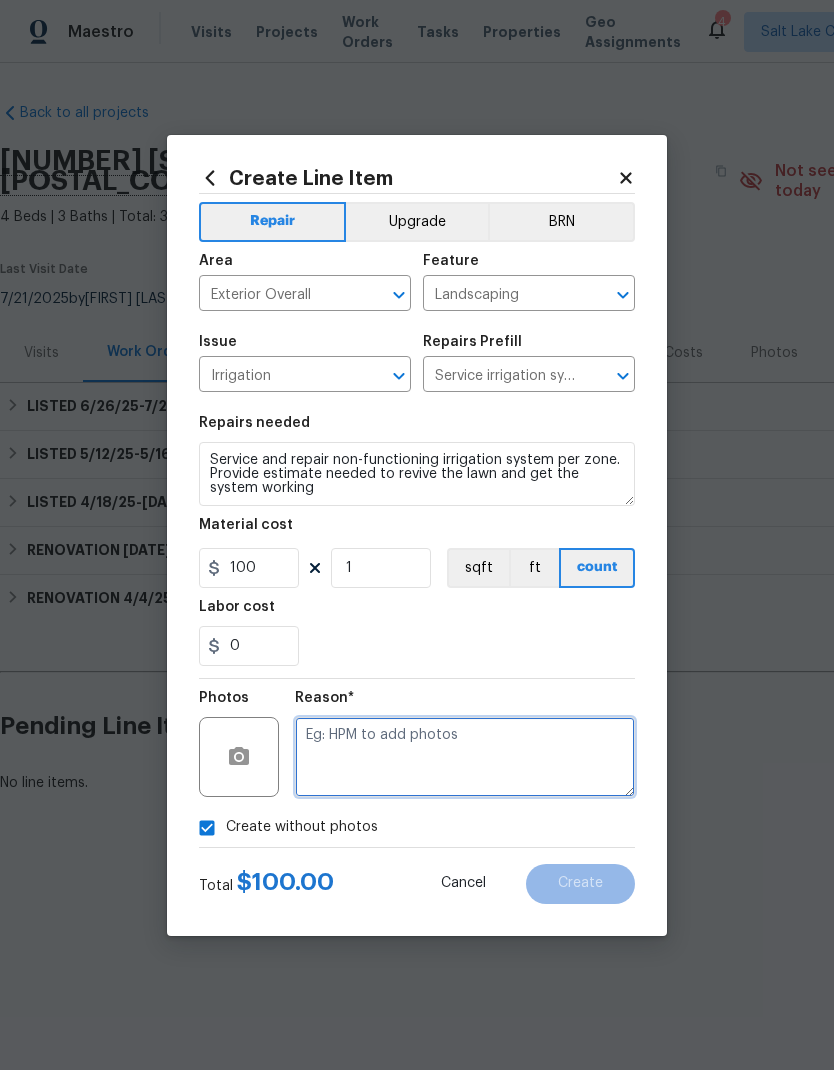 click at bounding box center [465, 757] 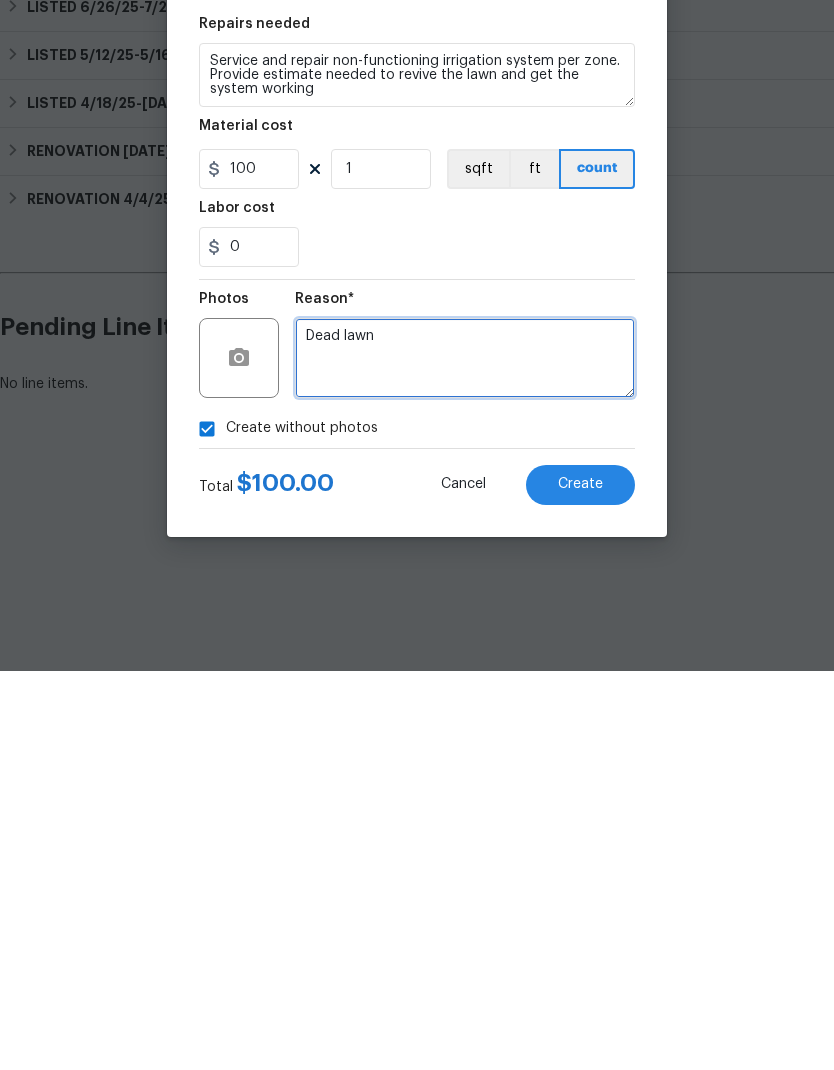 type on "Dead lawn" 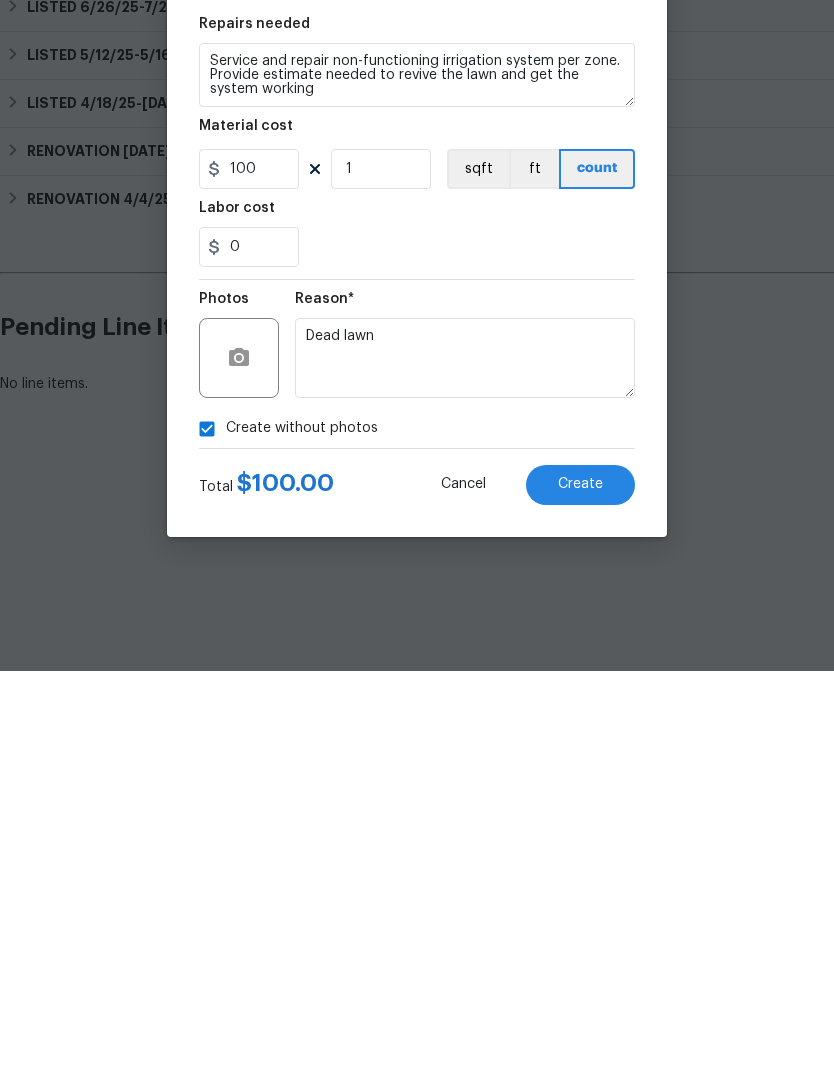 click on "Create" at bounding box center (580, 883) 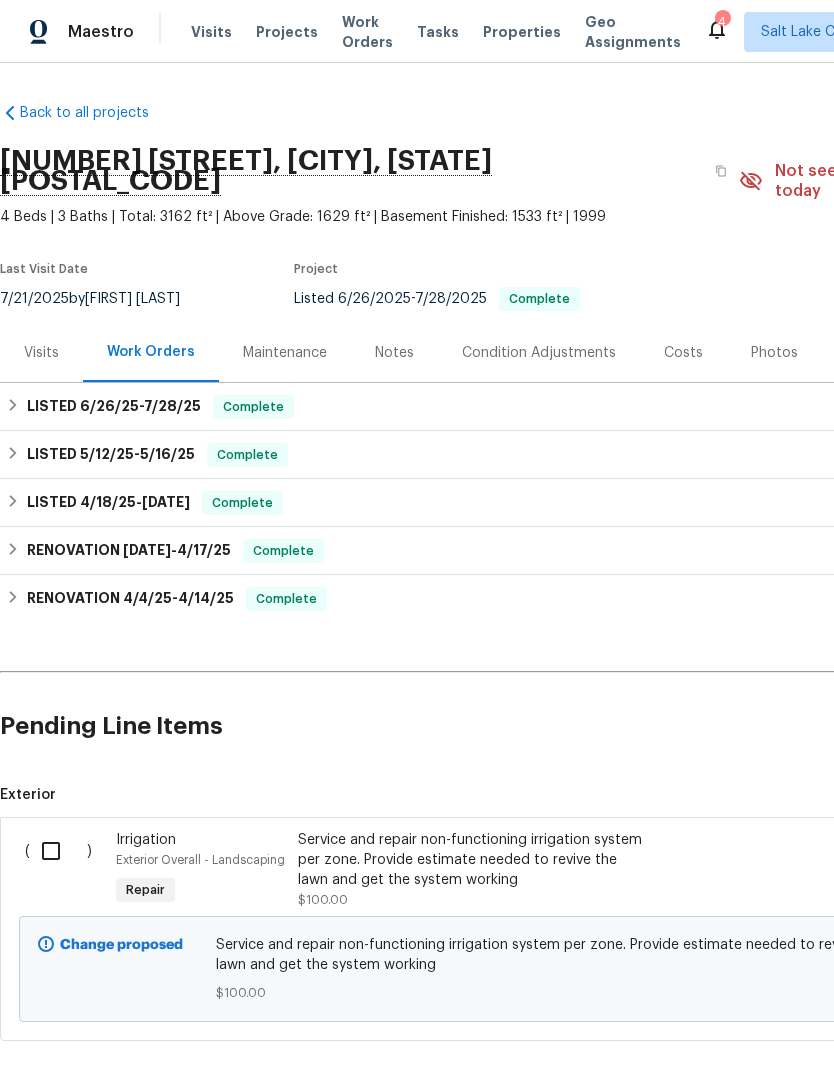 click at bounding box center (58, 851) 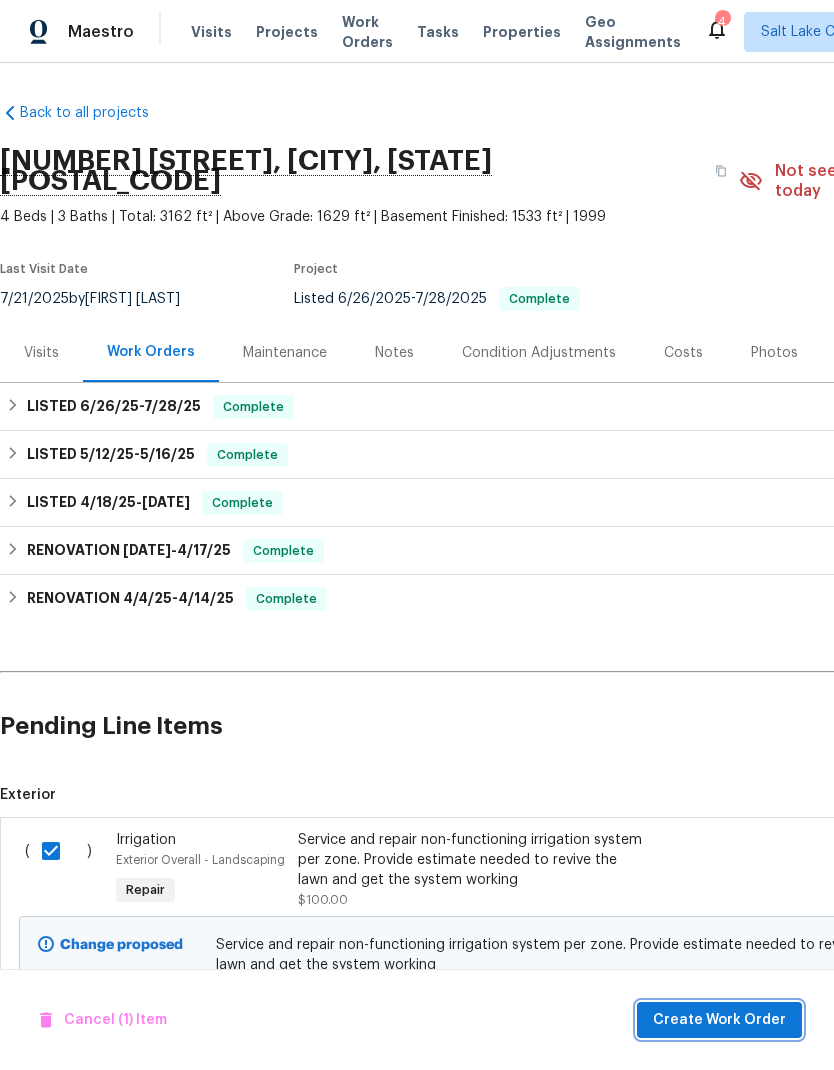click on "Create Work Order" at bounding box center (719, 1020) 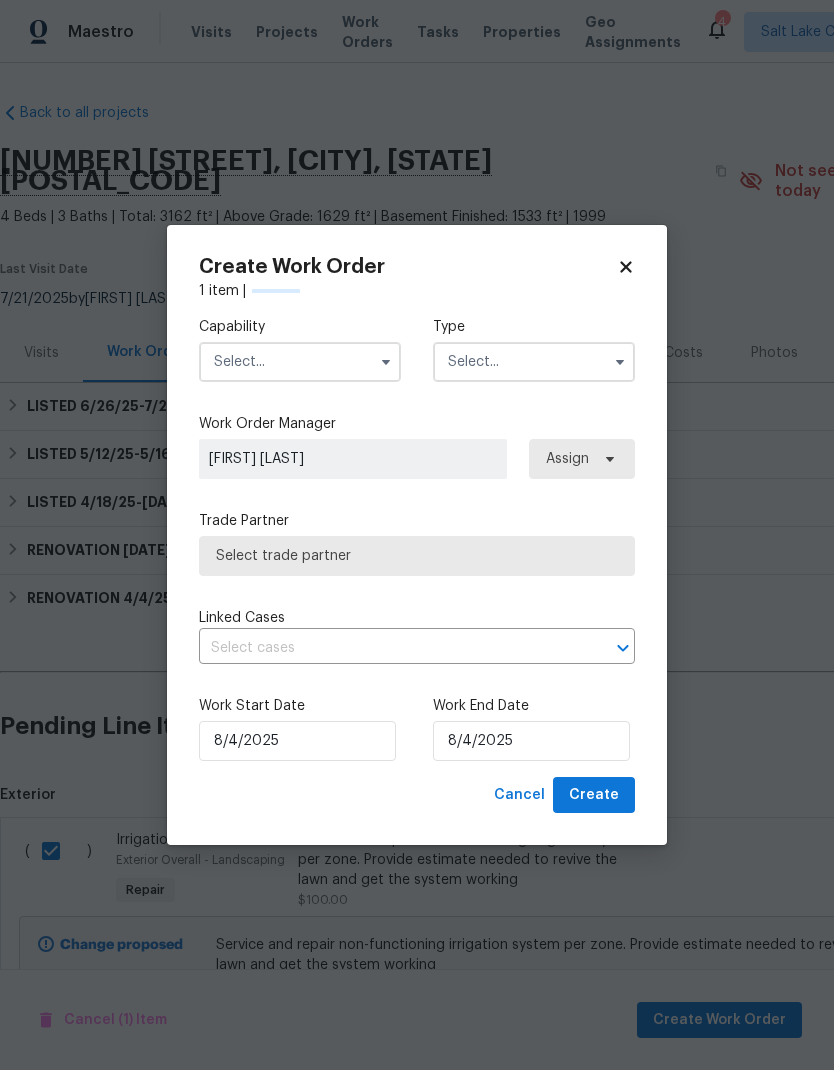 click at bounding box center [300, 362] 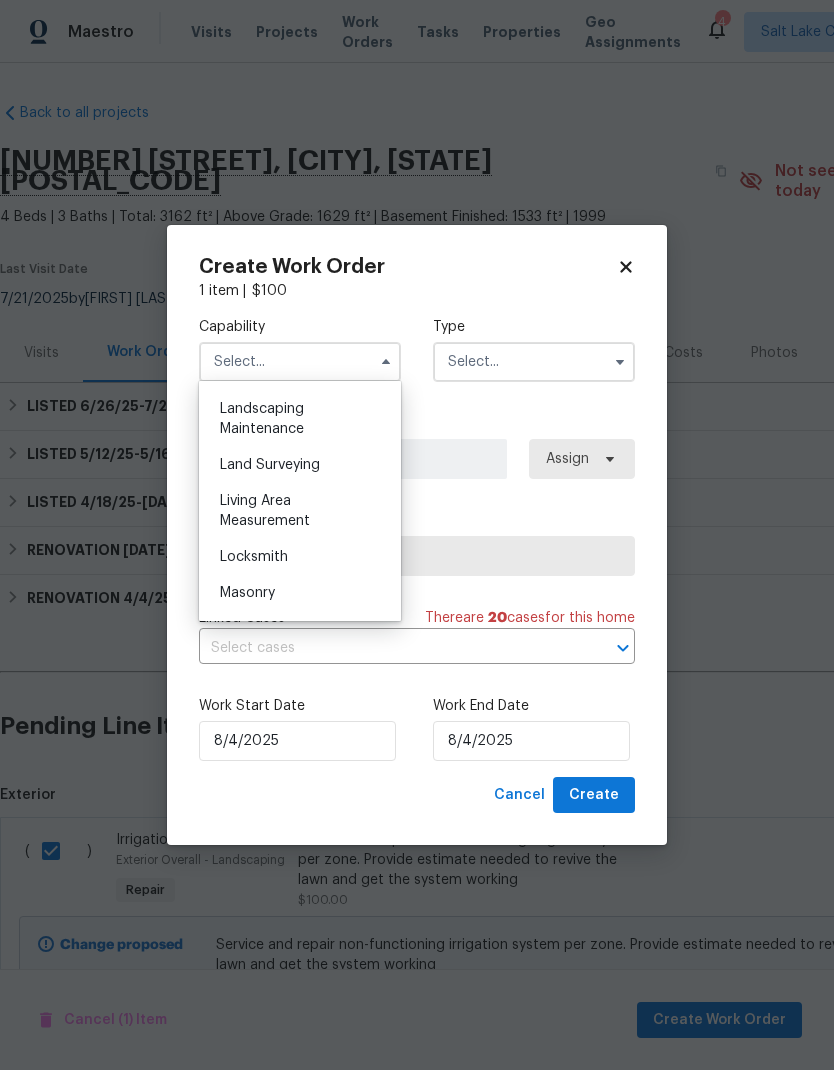 scroll, scrollTop: 1293, scrollLeft: 0, axis: vertical 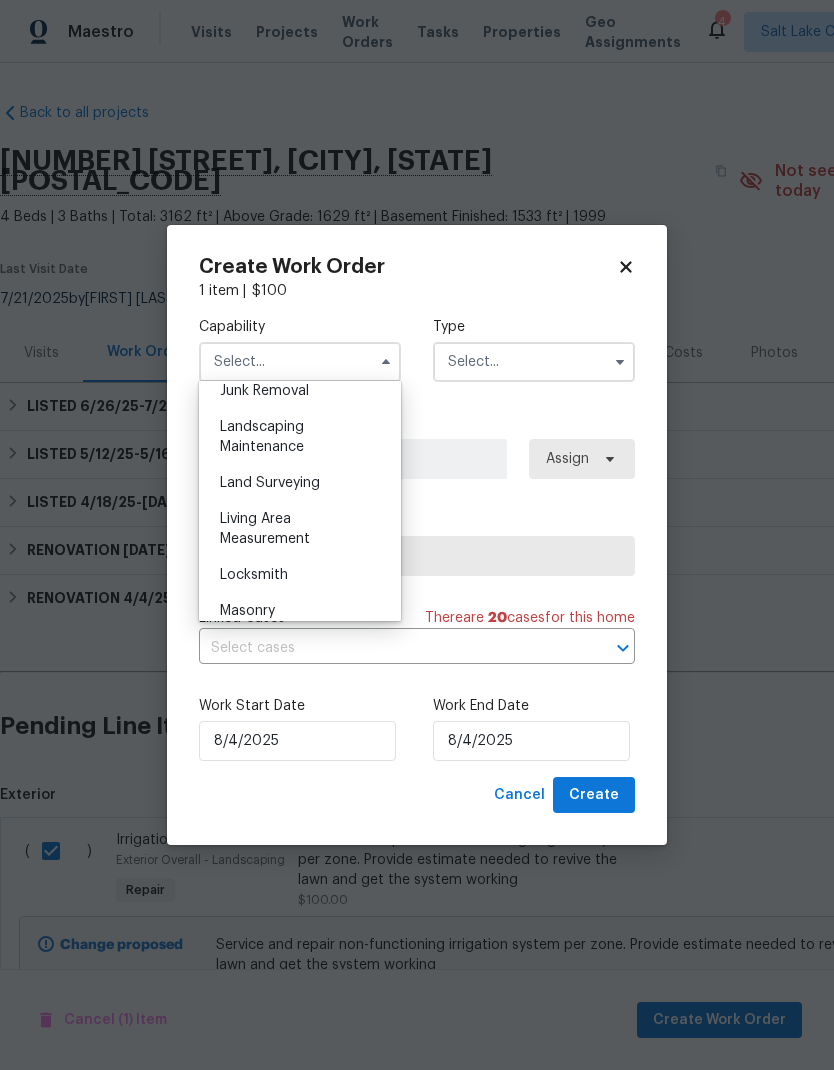 click on "Landscaping Maintenance" at bounding box center [300, 437] 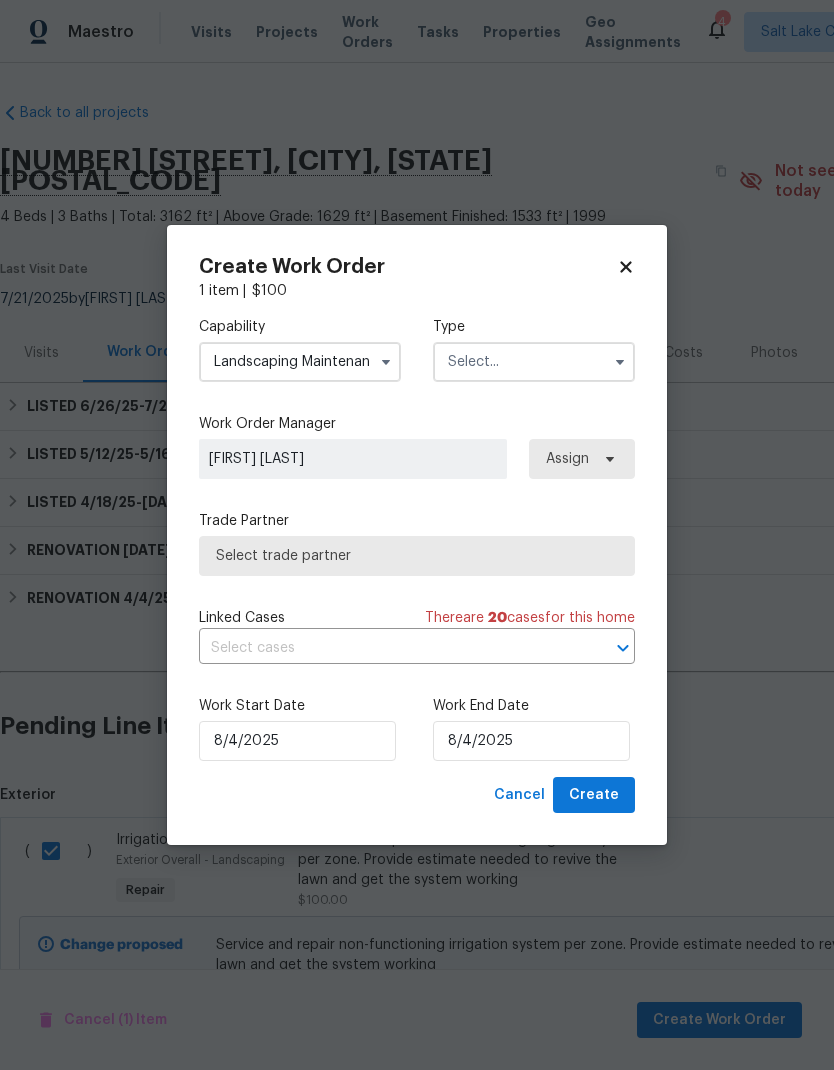 click at bounding box center (534, 362) 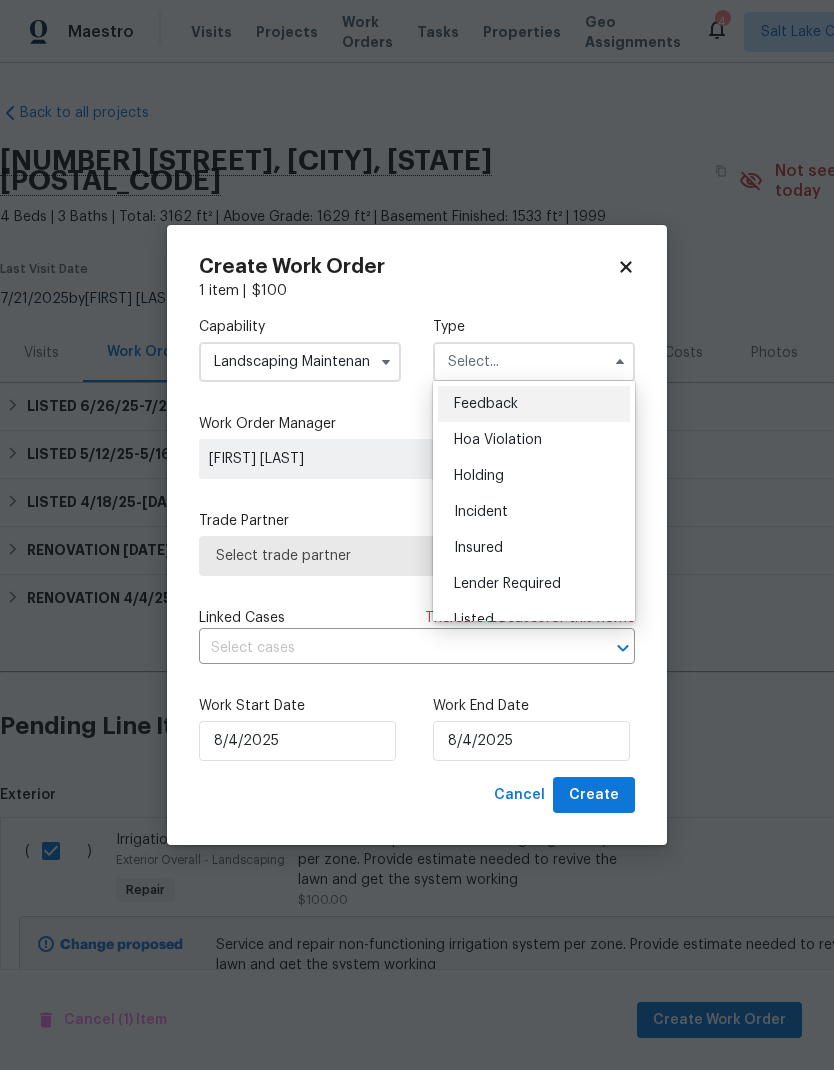click on "Listed" at bounding box center (534, 620) 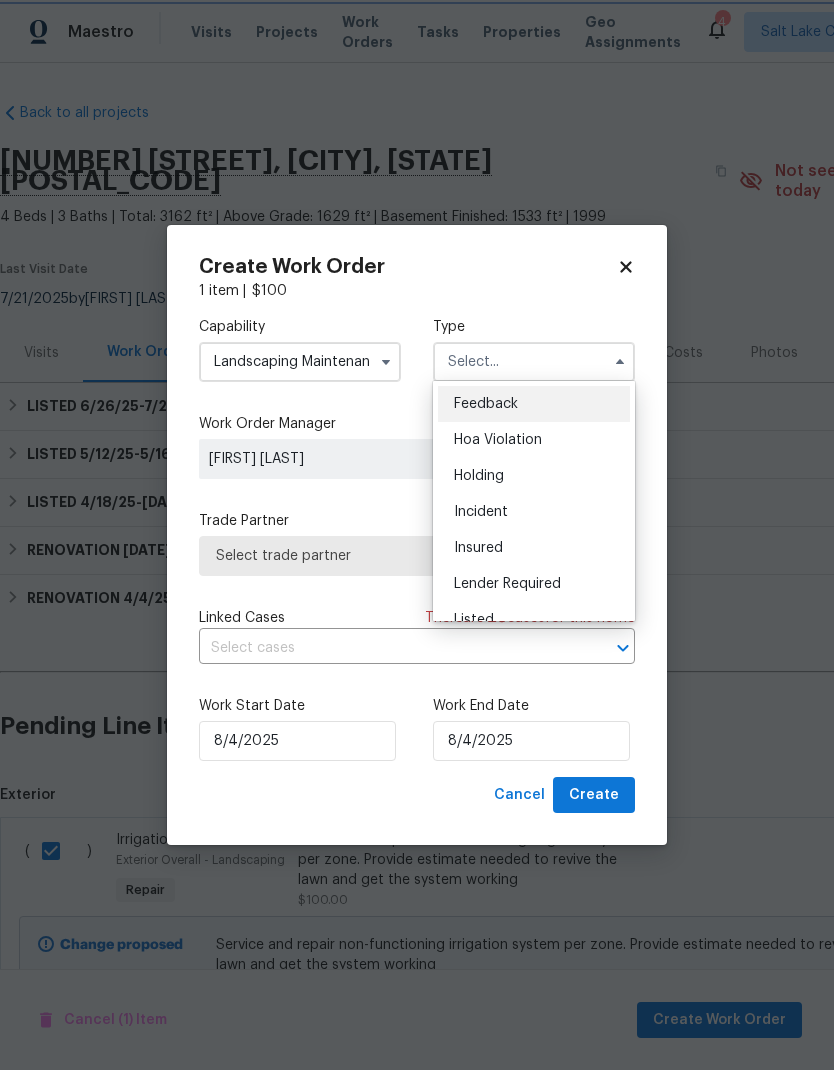 type on "Listed" 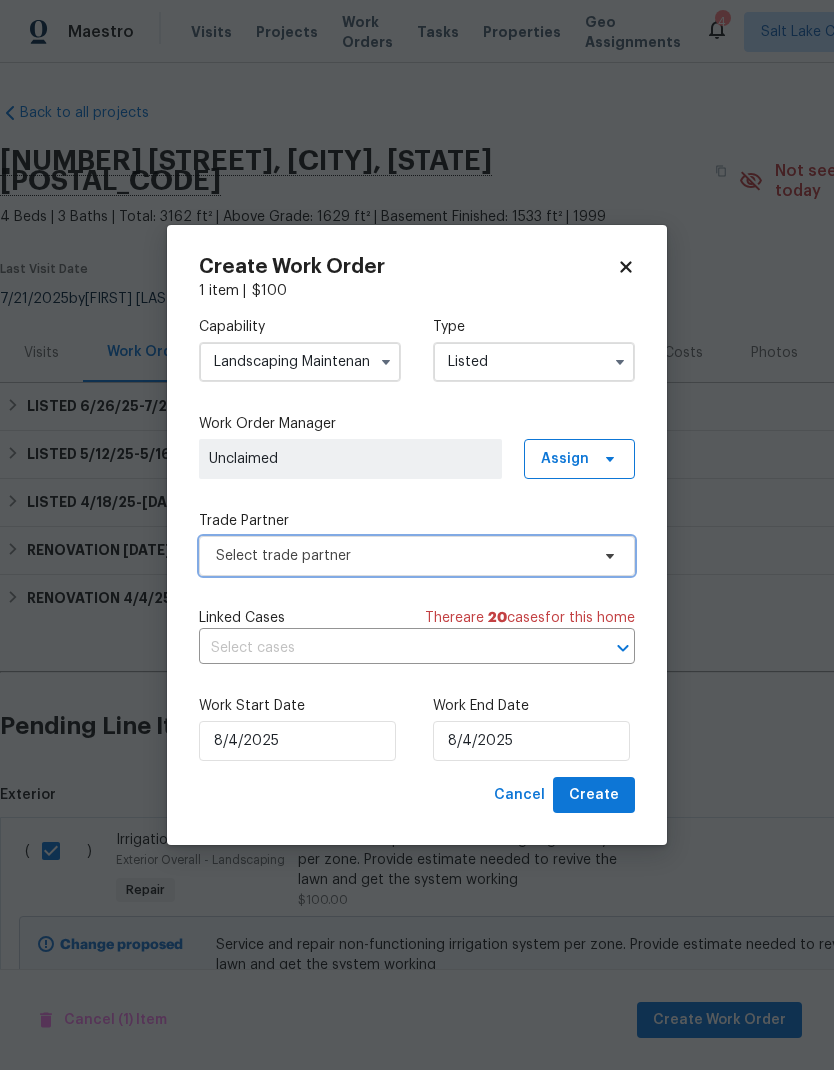 click on "Select trade partner" at bounding box center (402, 556) 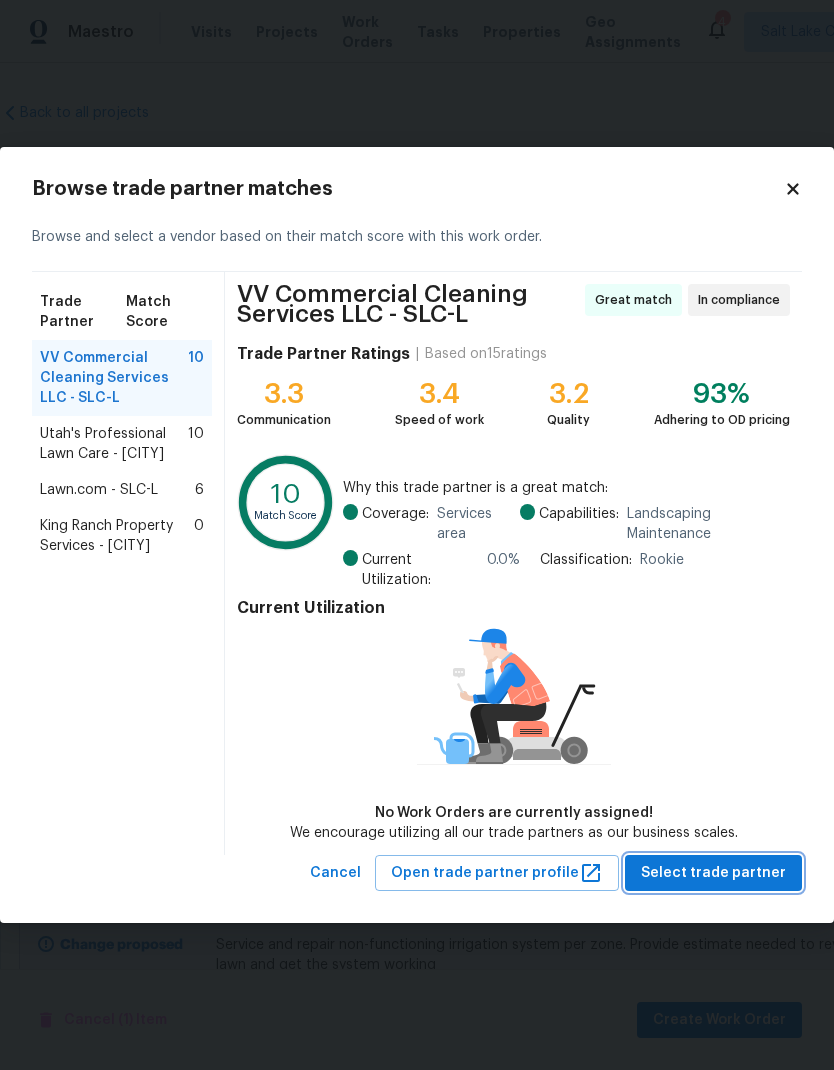 click on "Select trade partner" at bounding box center (713, 873) 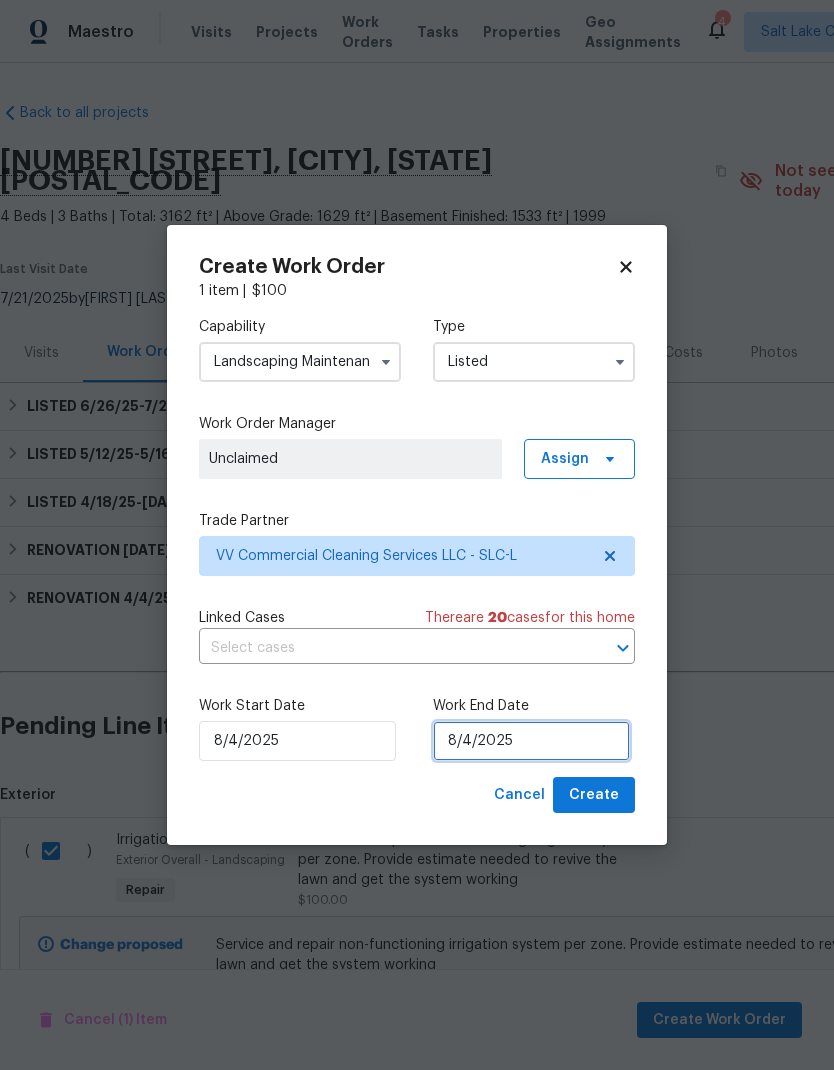 click on "8/4/2025" at bounding box center (531, 741) 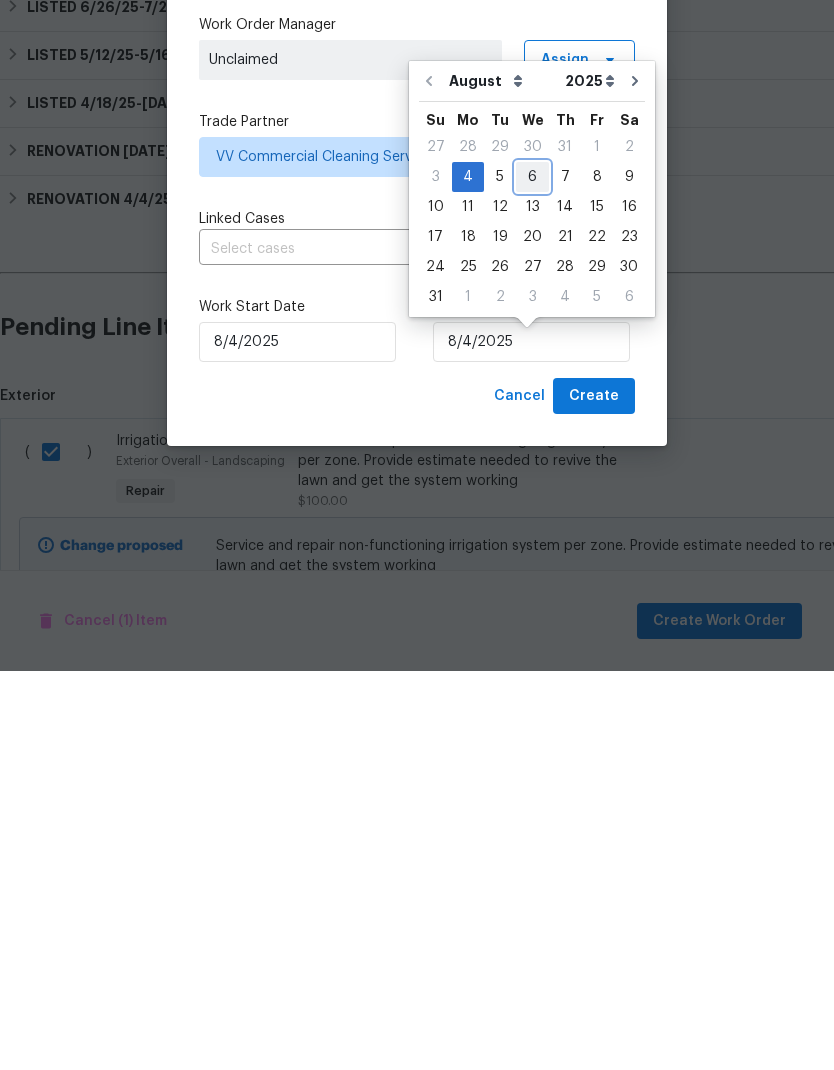 click on "6" at bounding box center [532, 576] 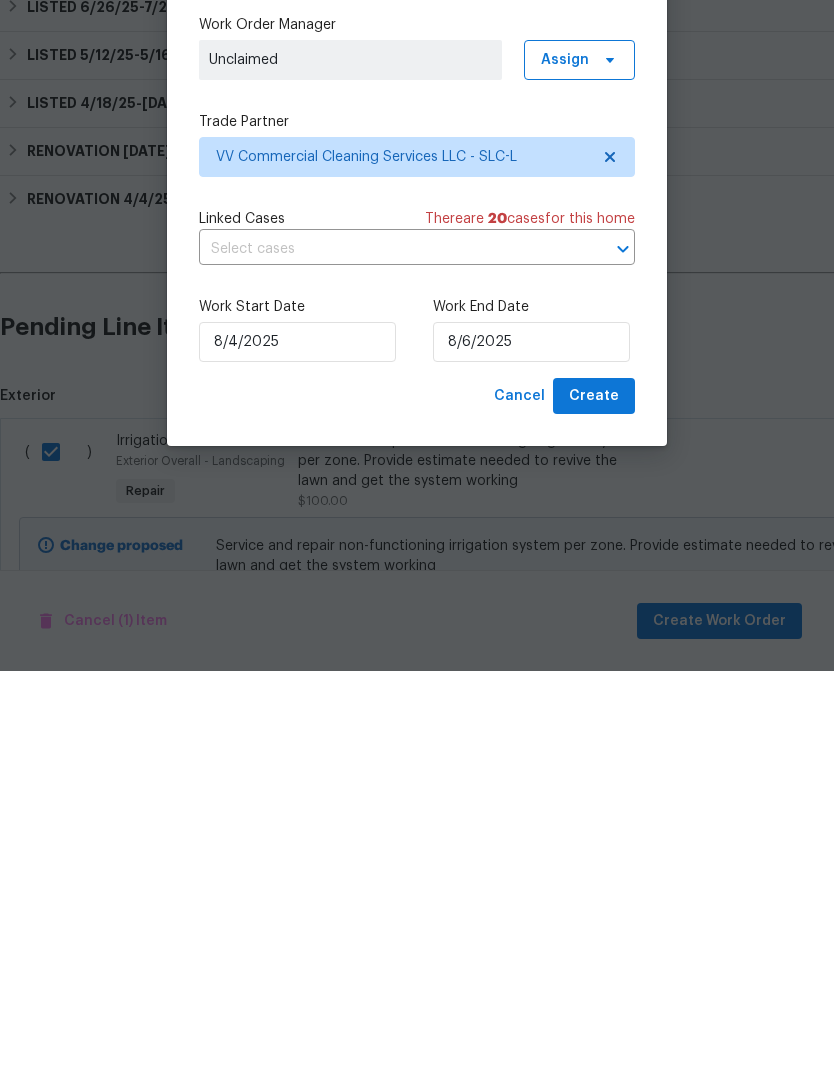 scroll, scrollTop: 80, scrollLeft: 0, axis: vertical 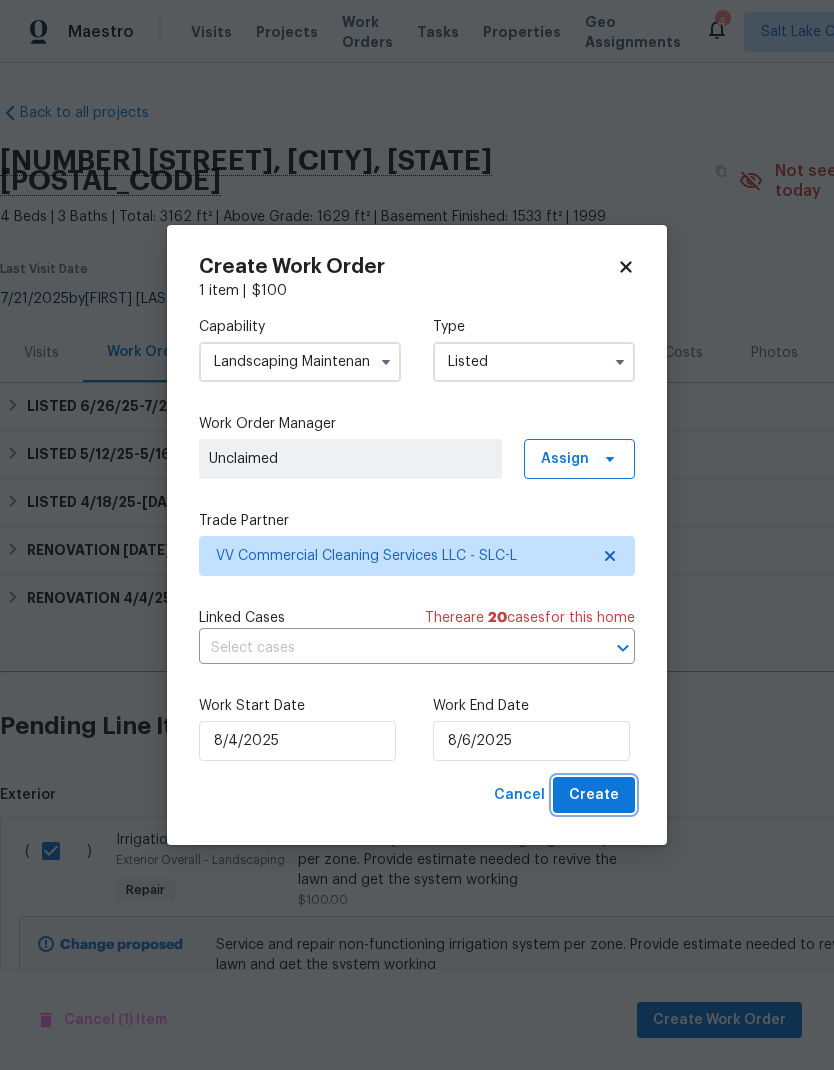 click on "Create" at bounding box center (594, 795) 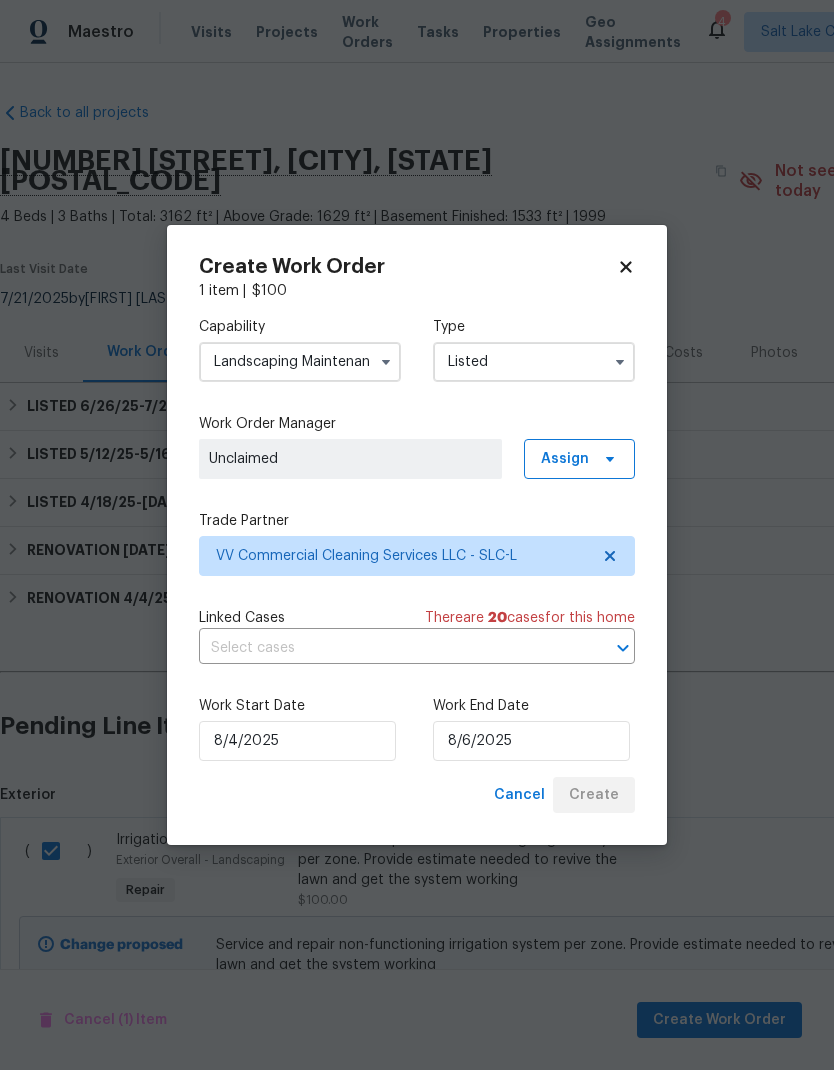 checkbox on "false" 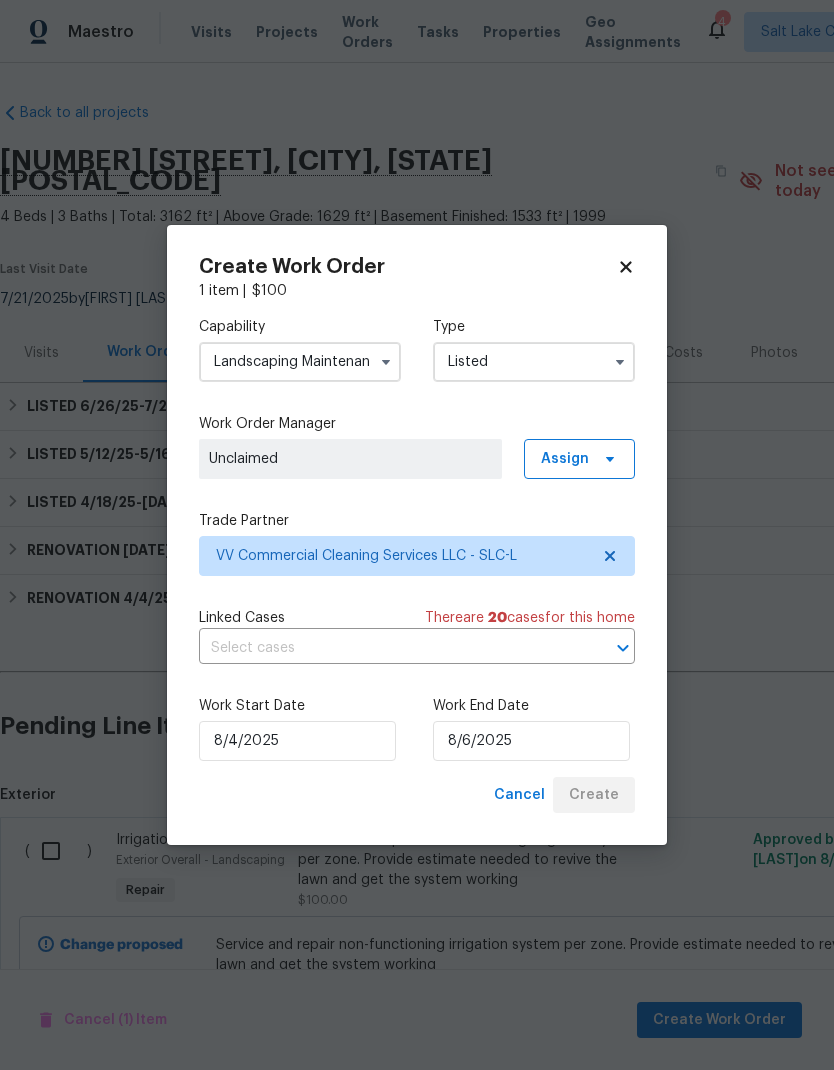 scroll, scrollTop: 0, scrollLeft: 0, axis: both 